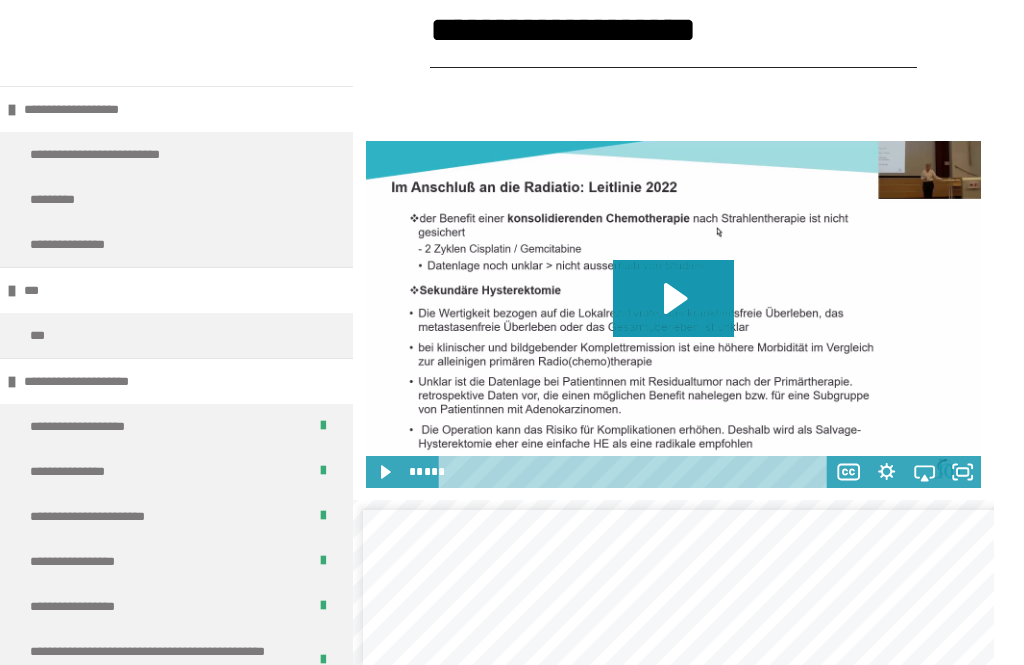 scroll, scrollTop: 2168, scrollLeft: 0, axis: vertical 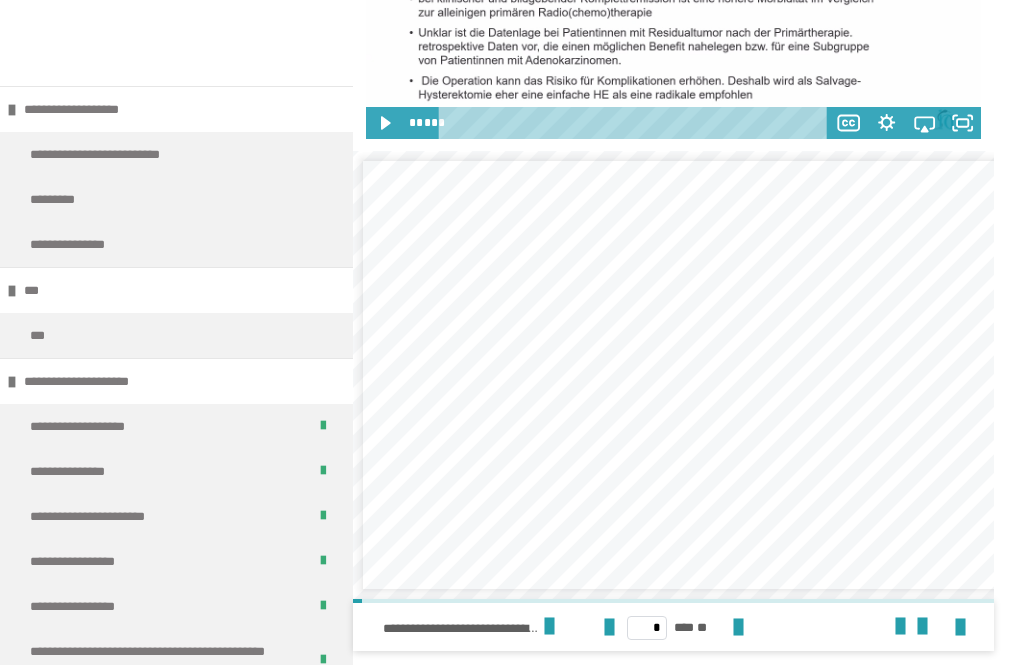 click 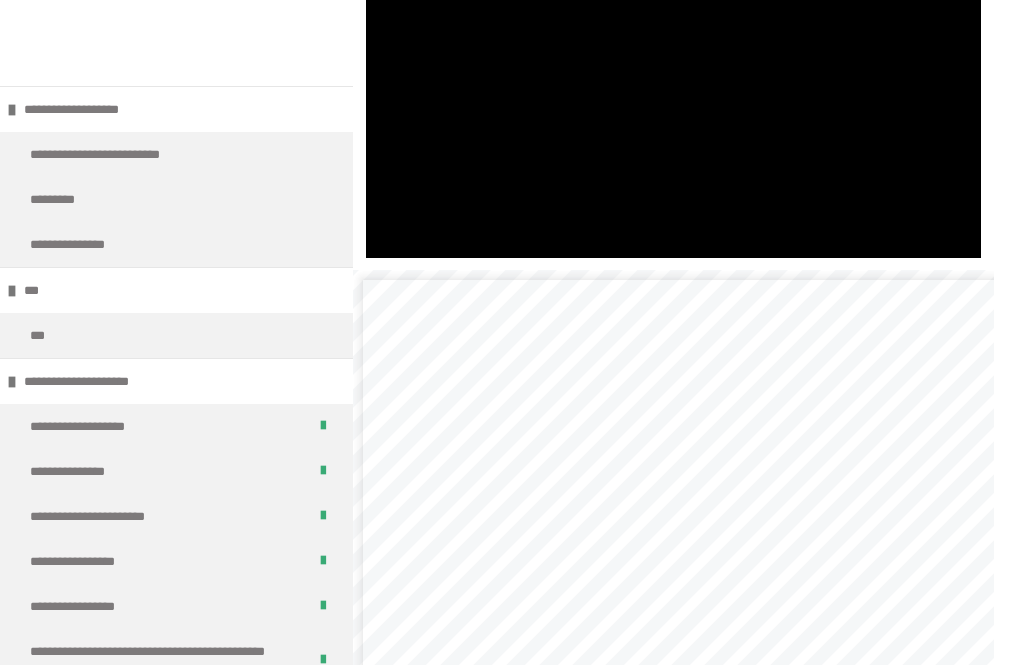 scroll, scrollTop: 2438, scrollLeft: 0, axis: vertical 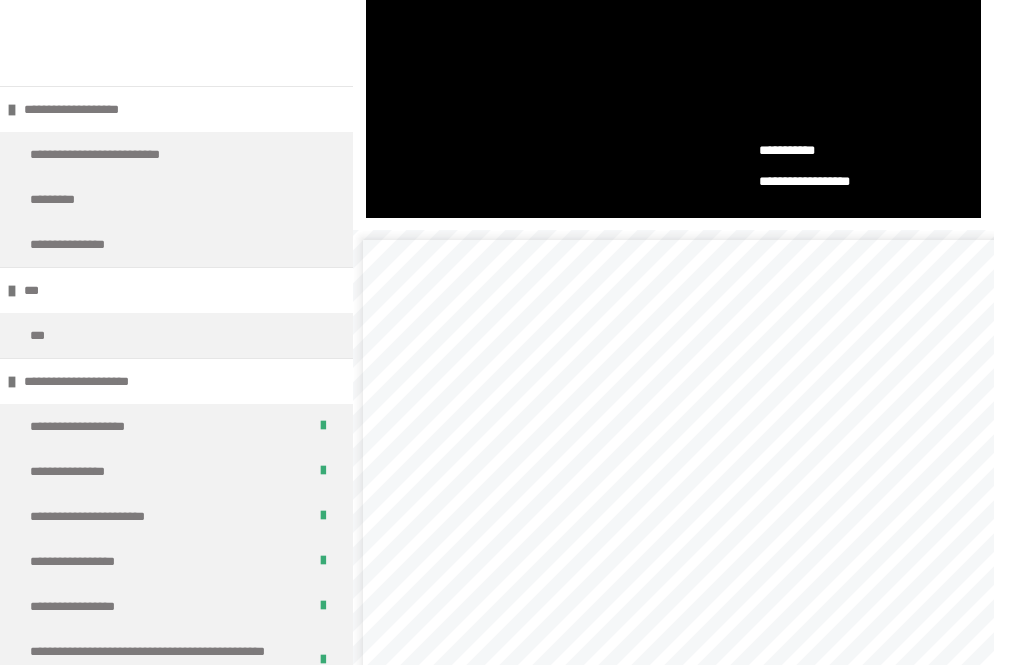 click at bounding box center [673, 44] 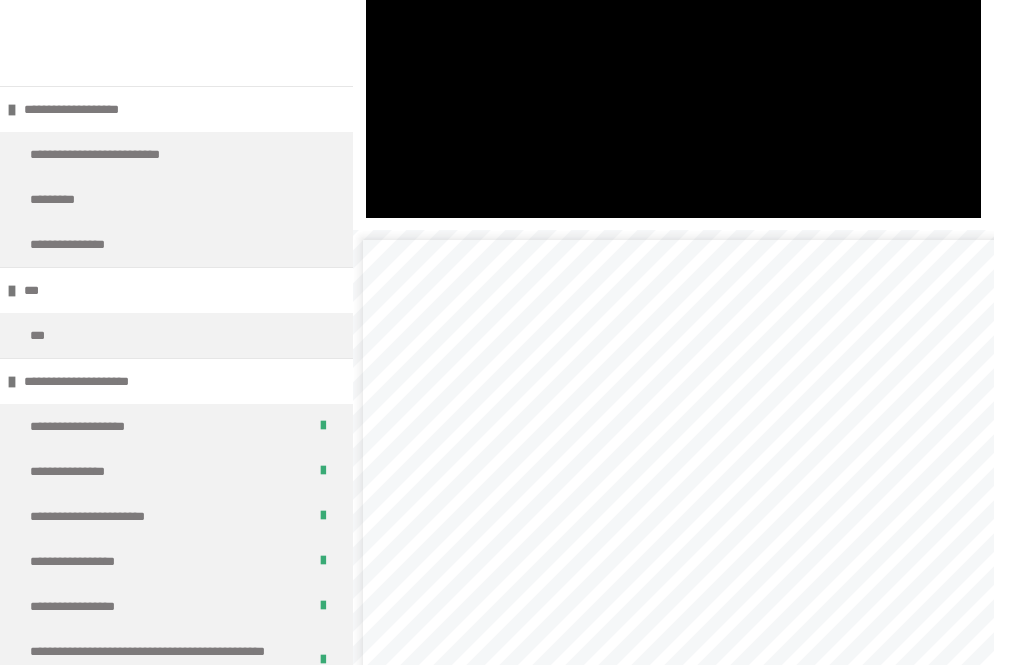click at bounding box center [673, 44] 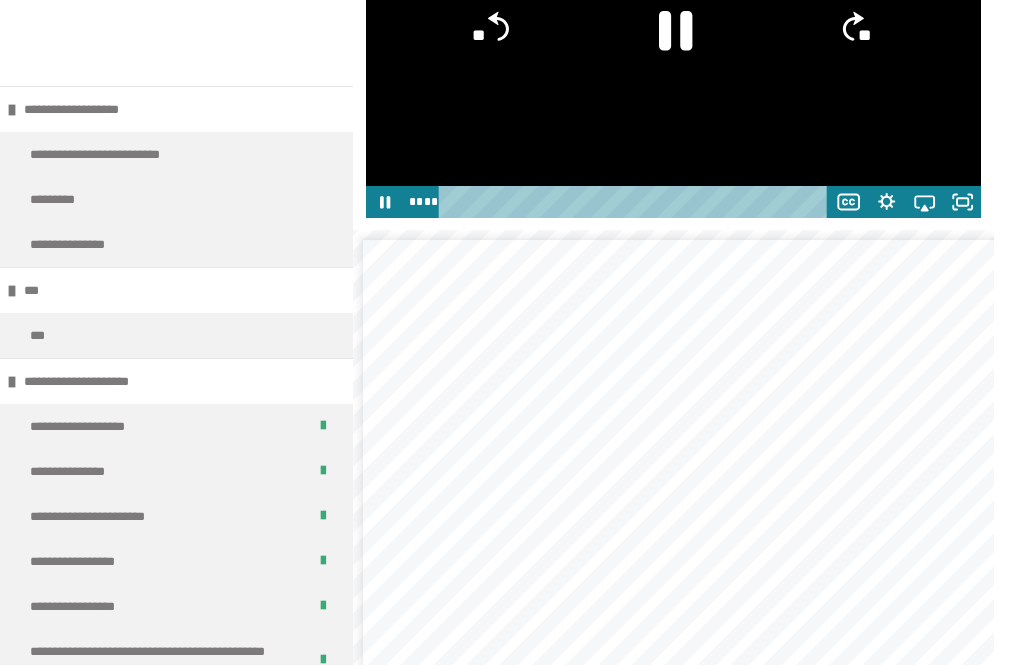 click 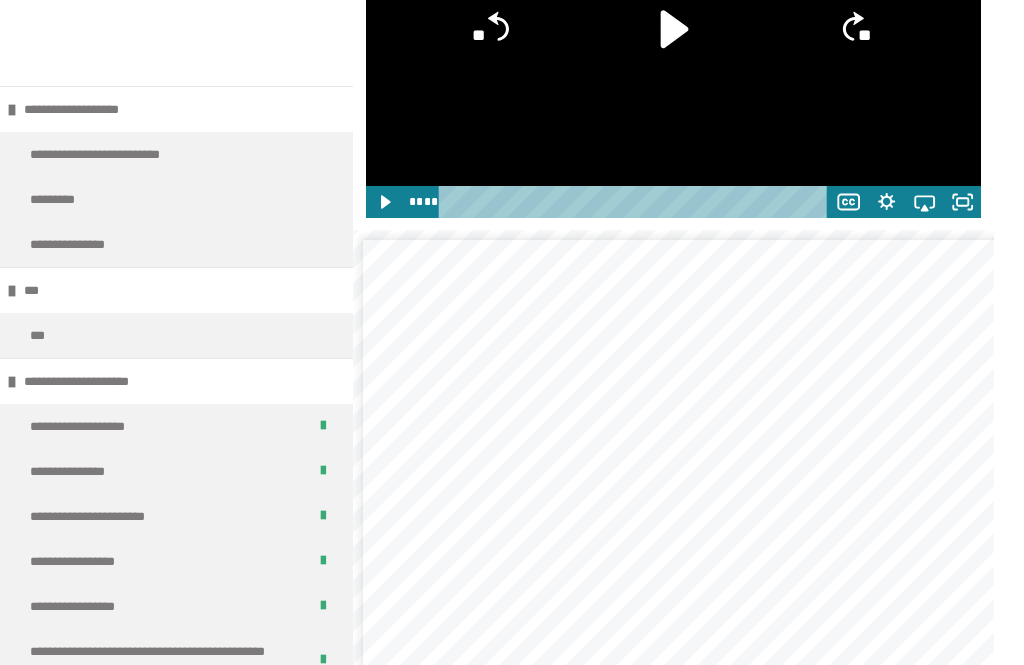 click 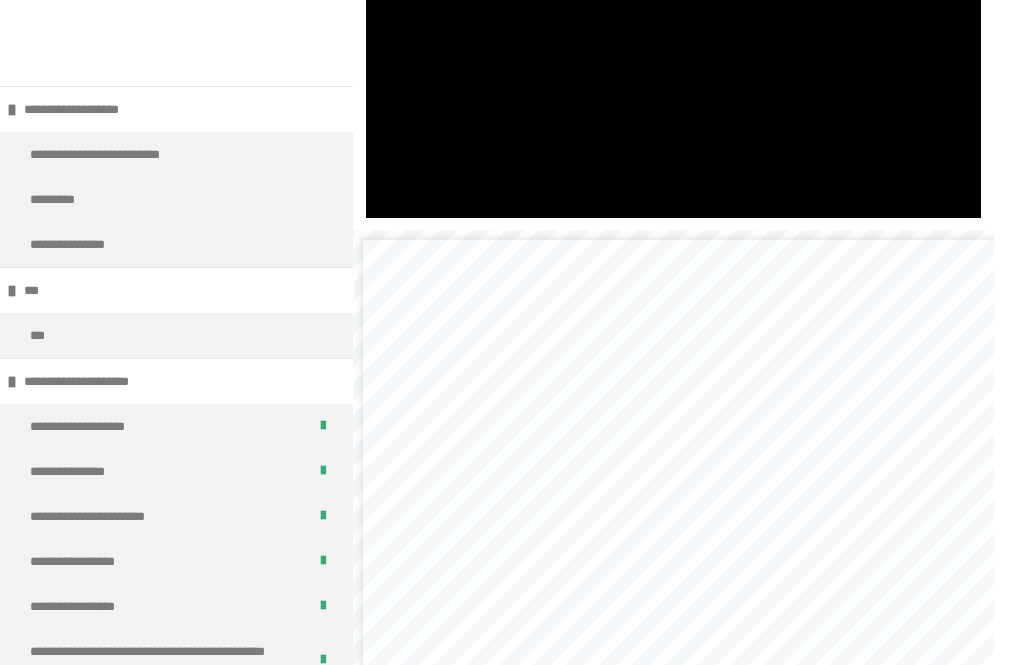 click at bounding box center [673, 44] 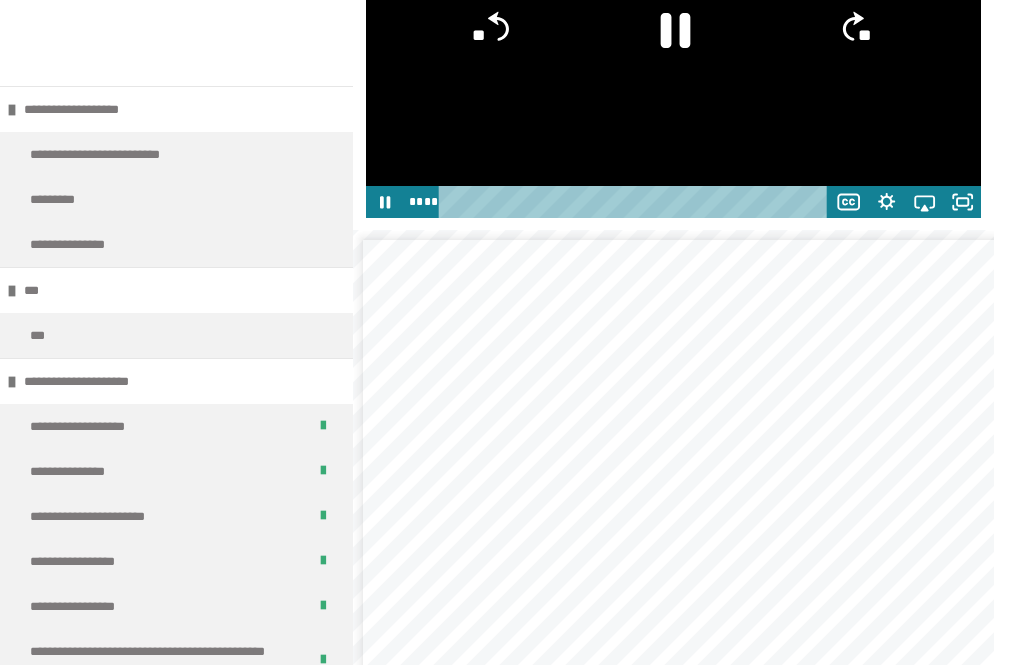 click 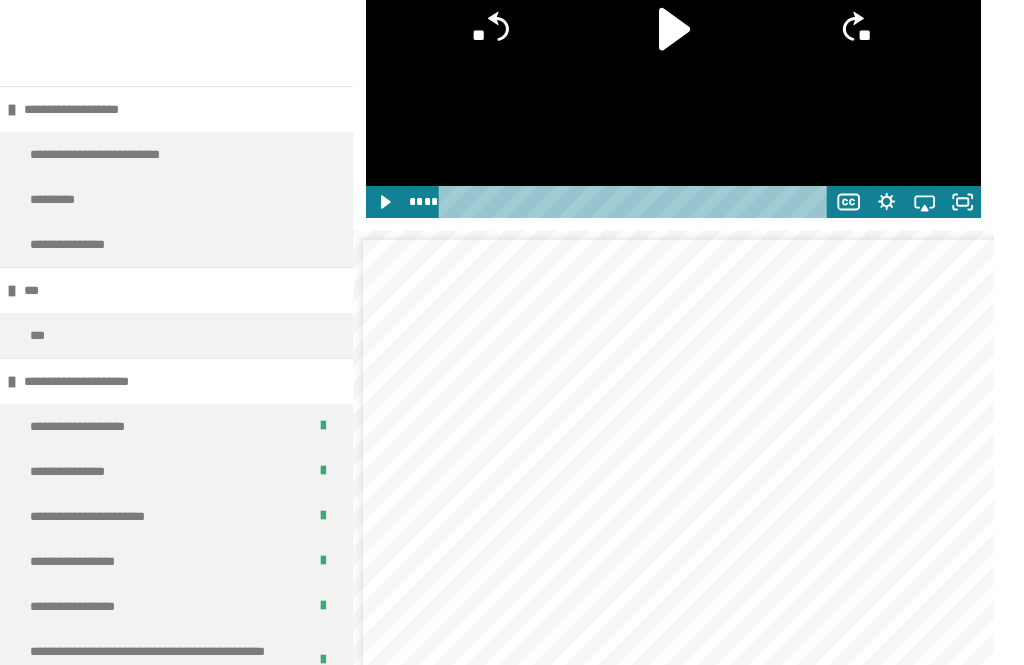 click 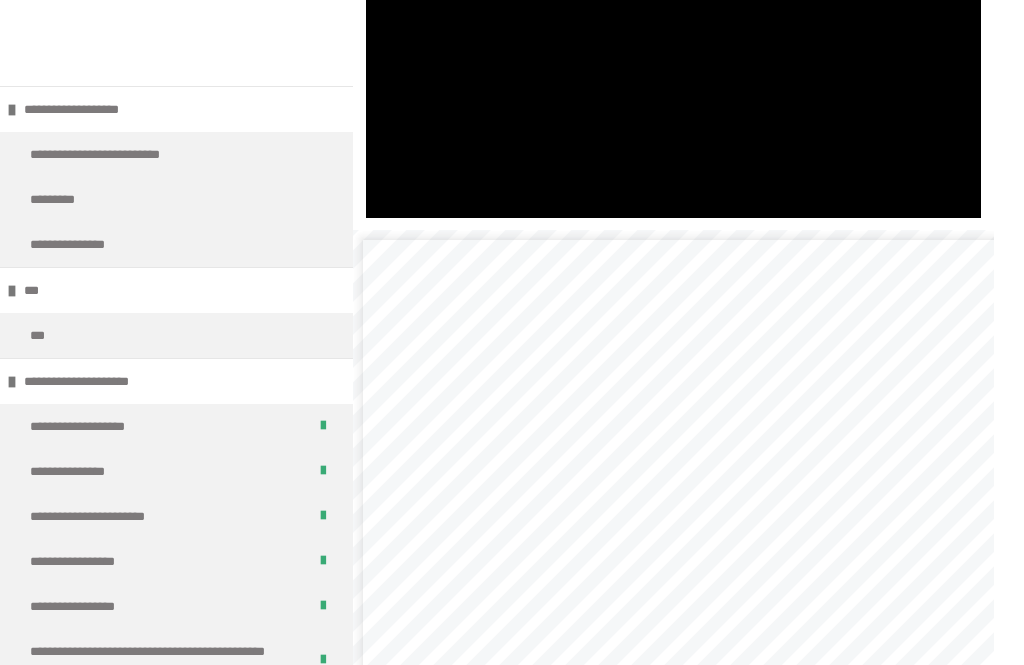 click at bounding box center [673, 44] 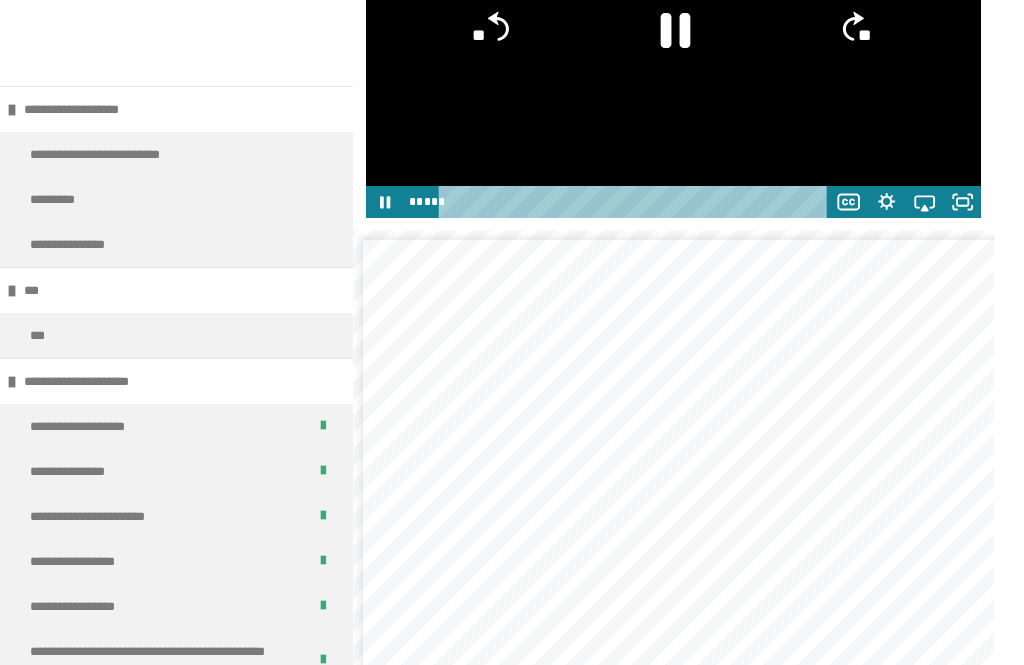 click 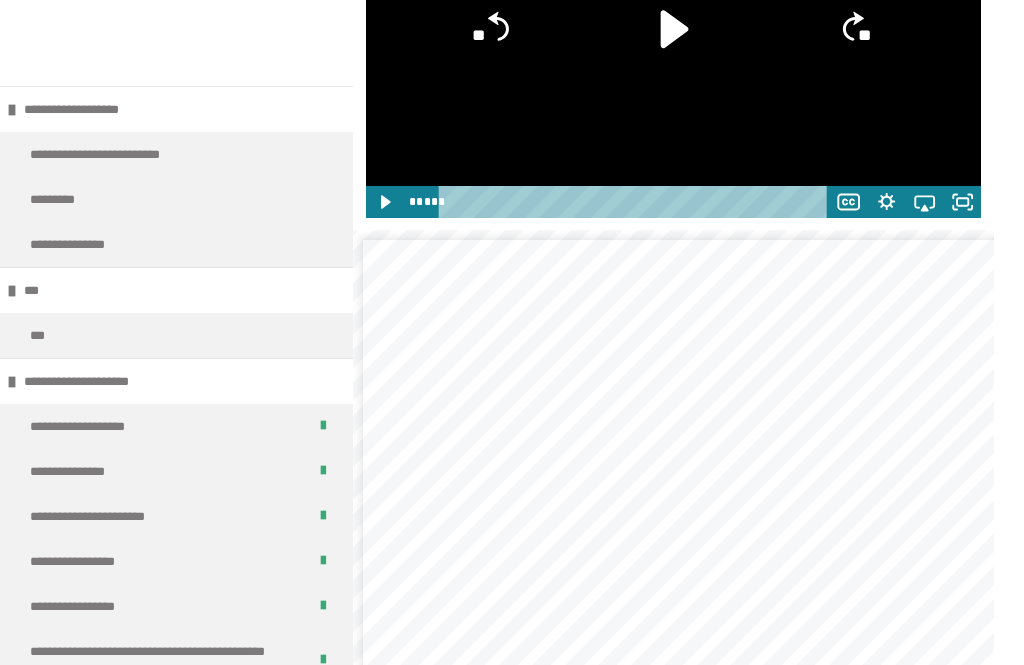 click 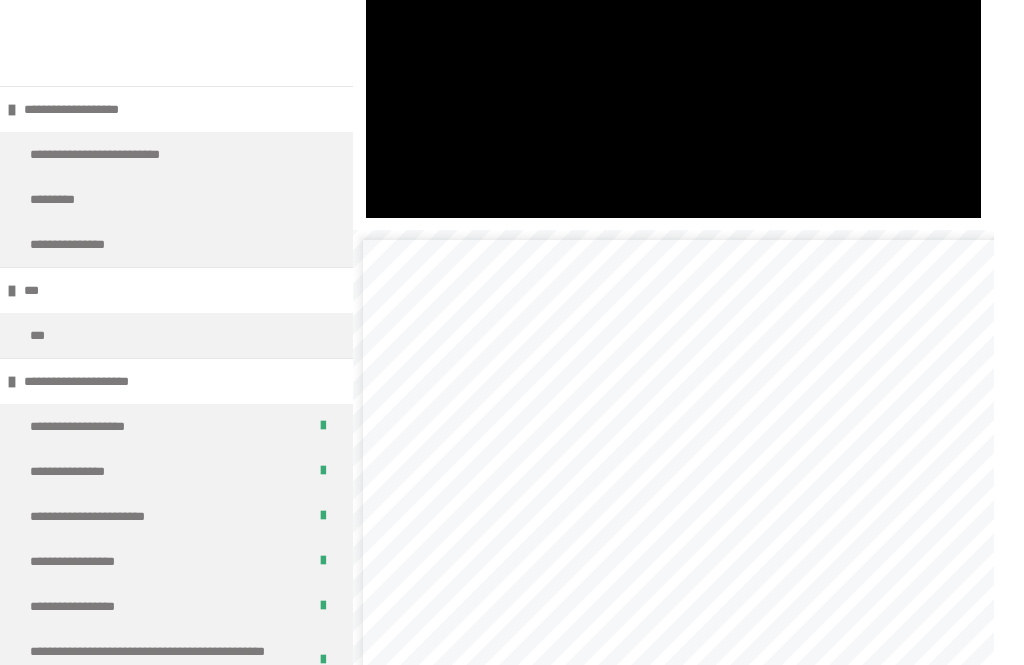 click at bounding box center (673, 44) 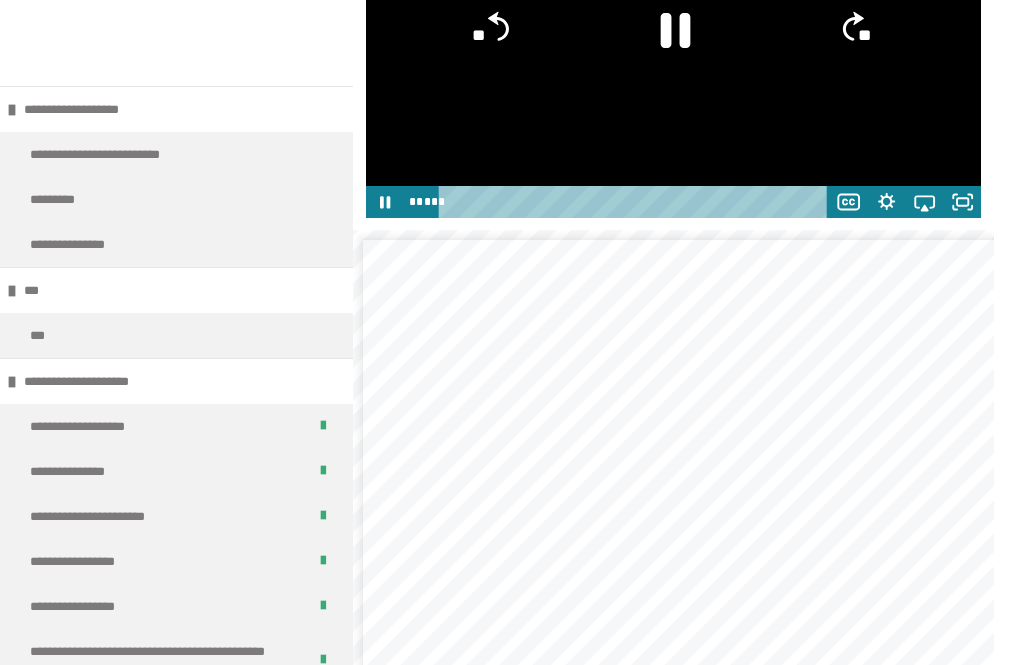 click on "**" 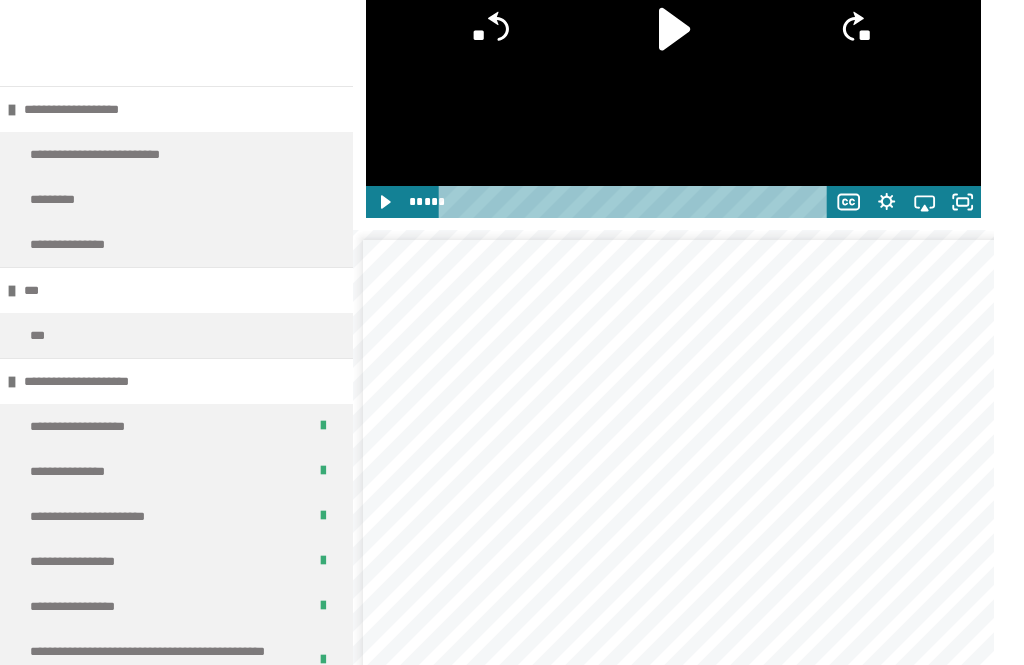 click 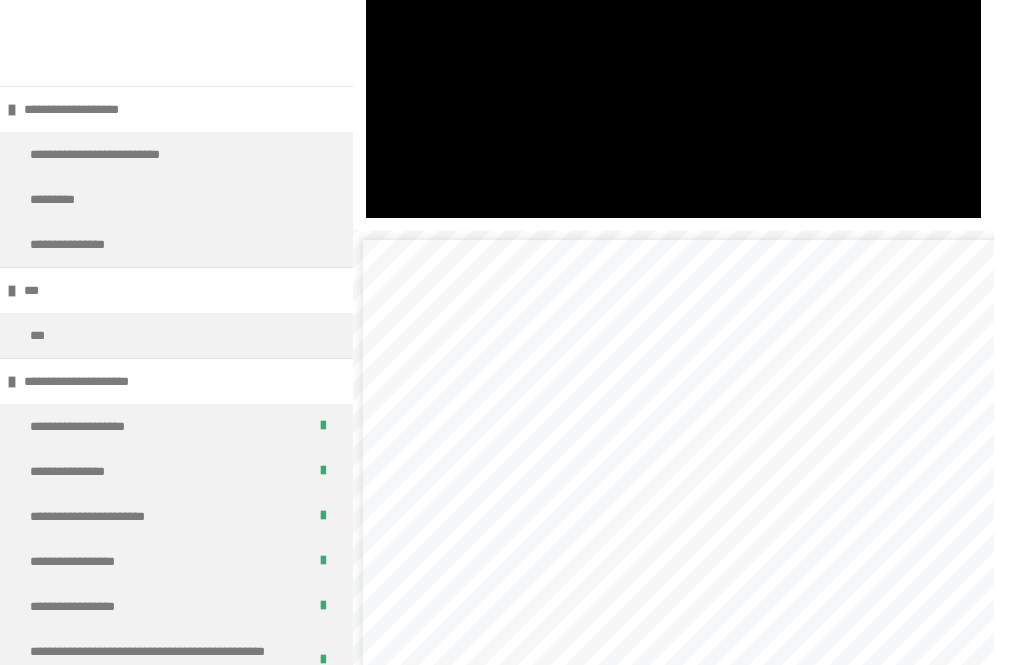 click at bounding box center (673, 44) 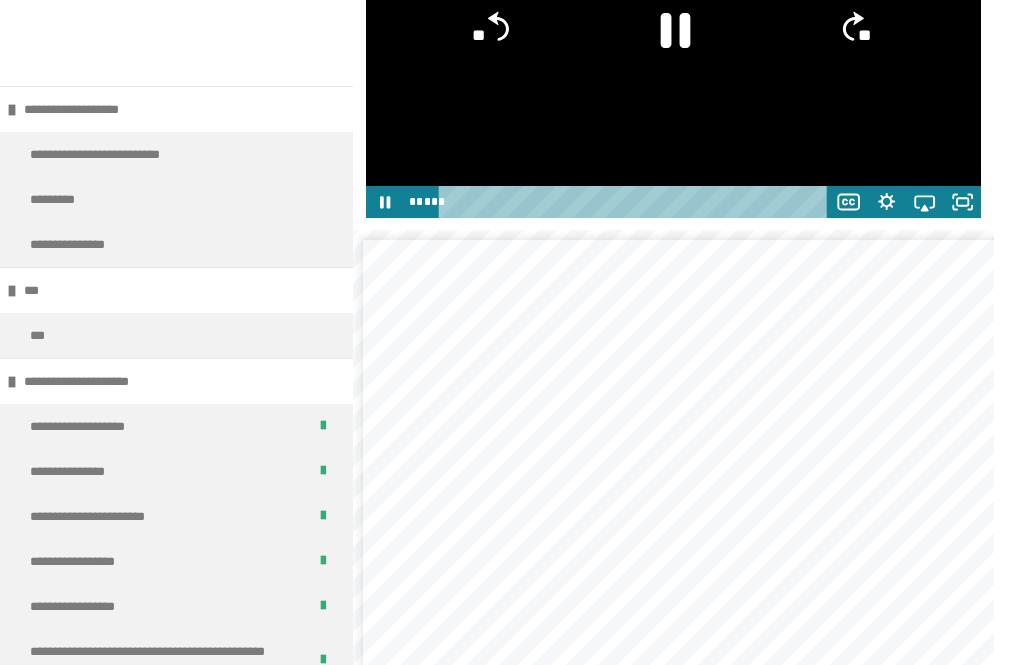 click on "**" 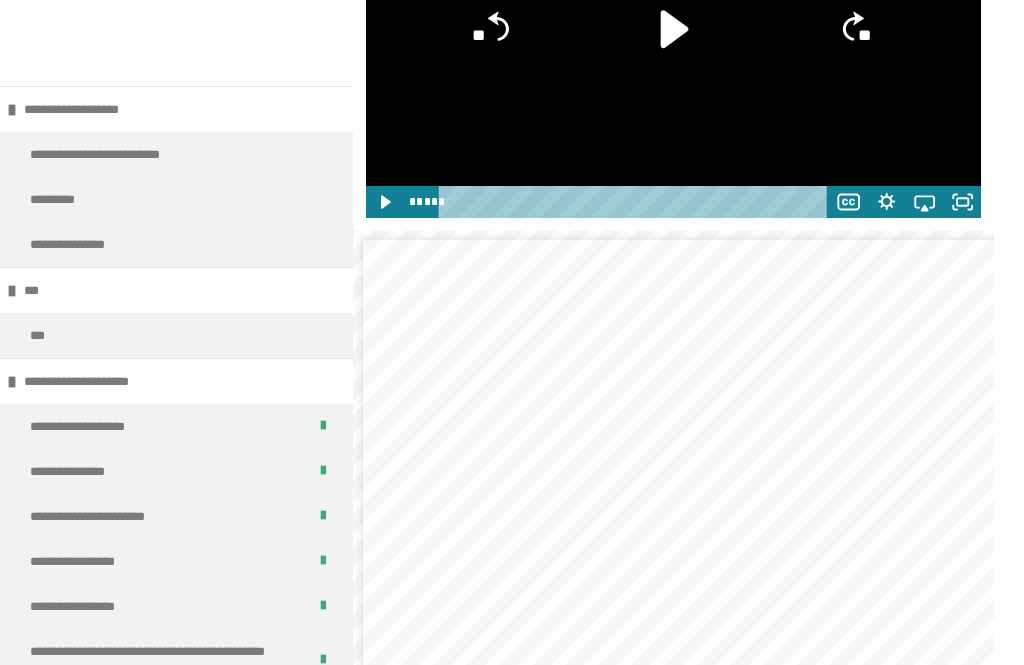 click 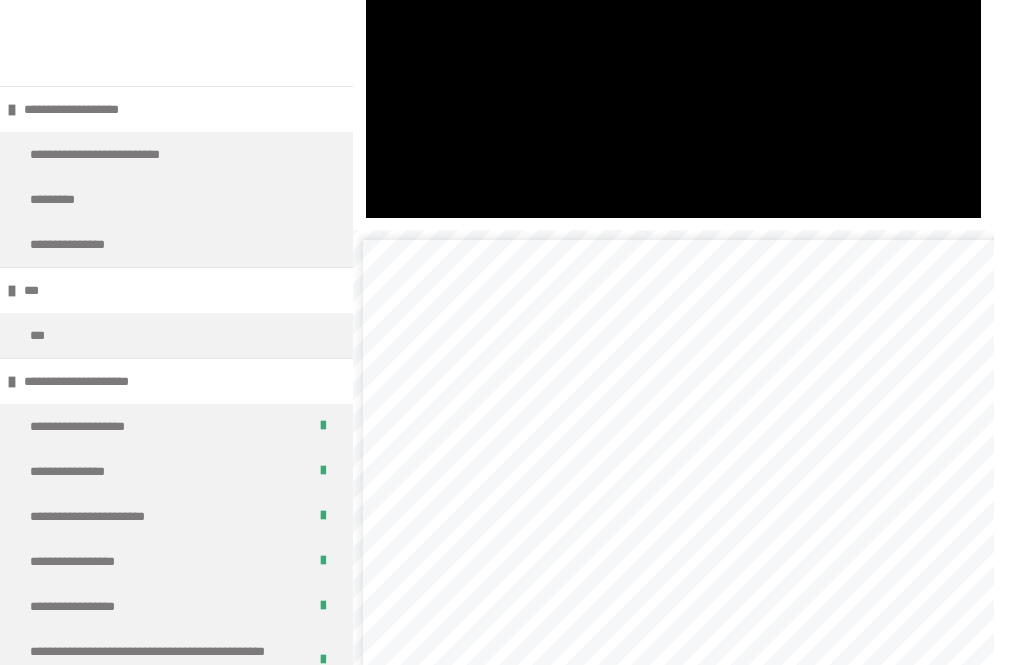 click at bounding box center [673, 44] 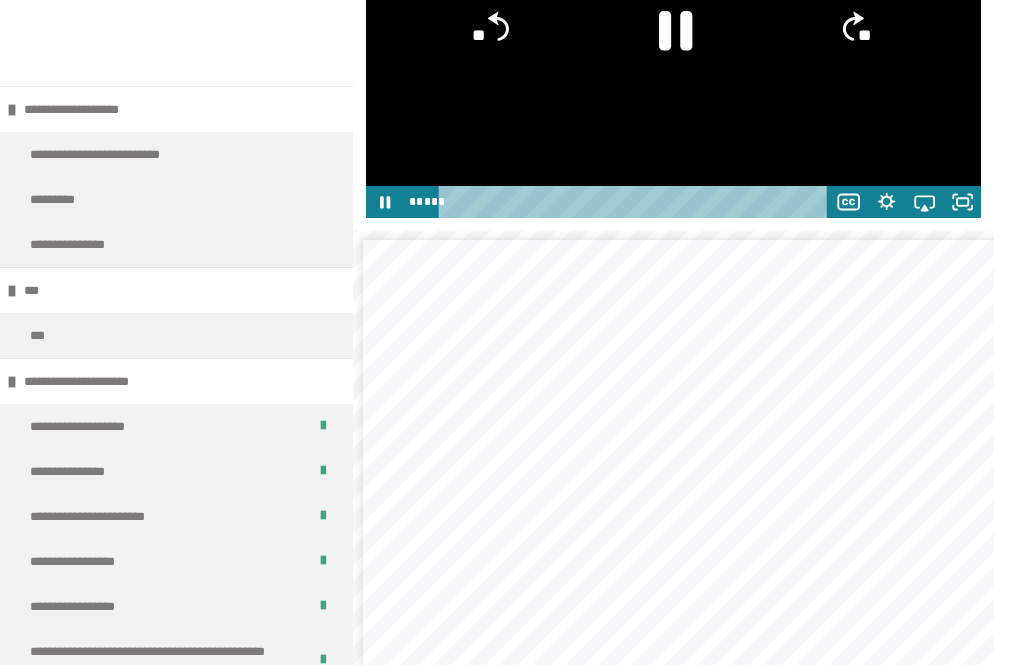 click 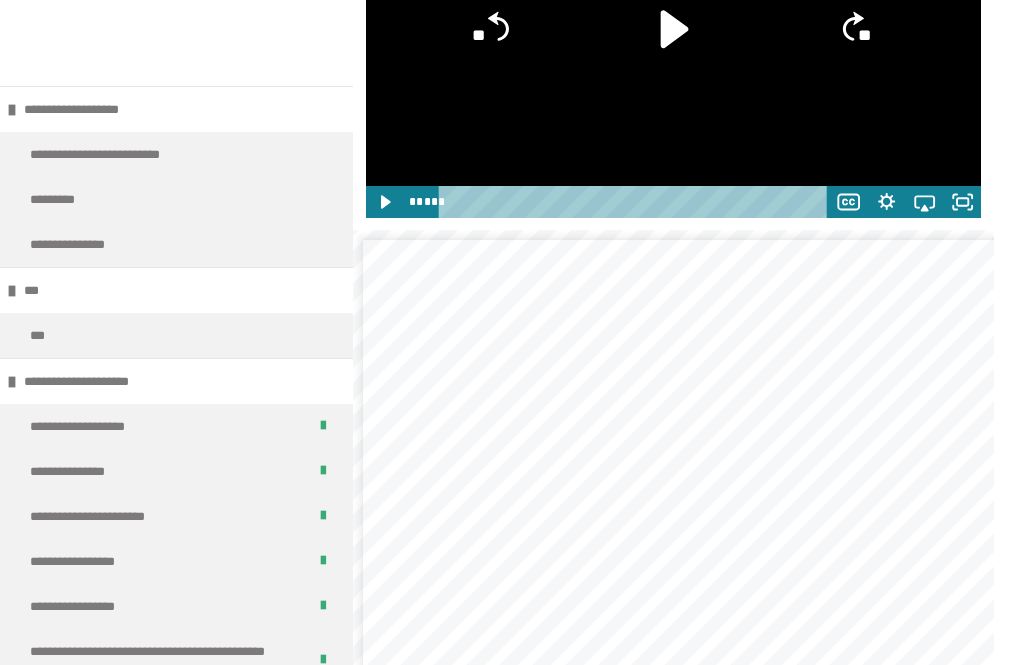 click 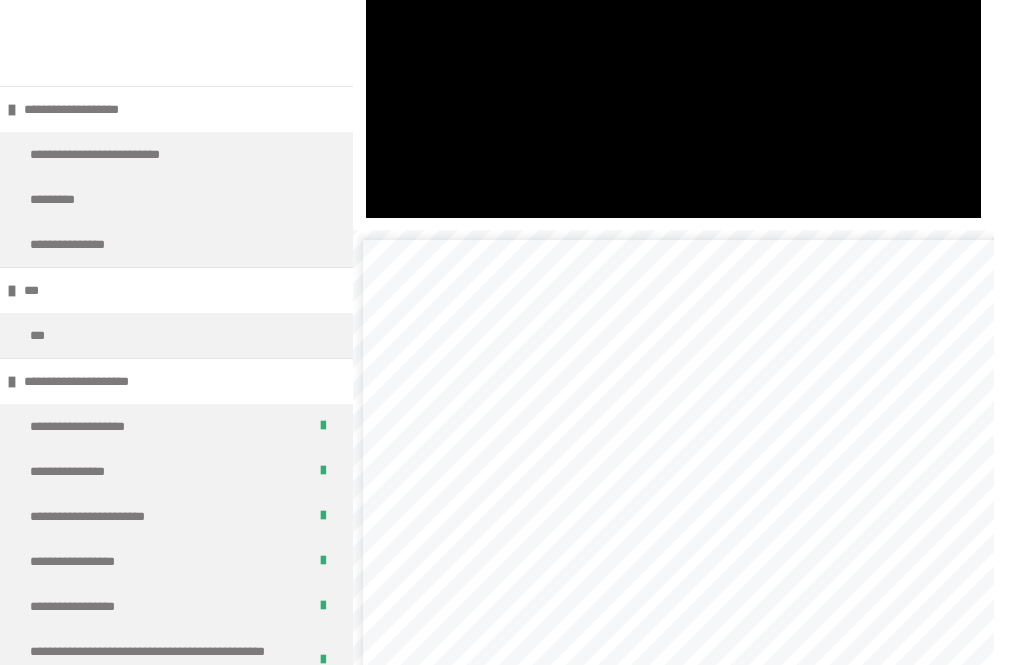 click at bounding box center (673, 44) 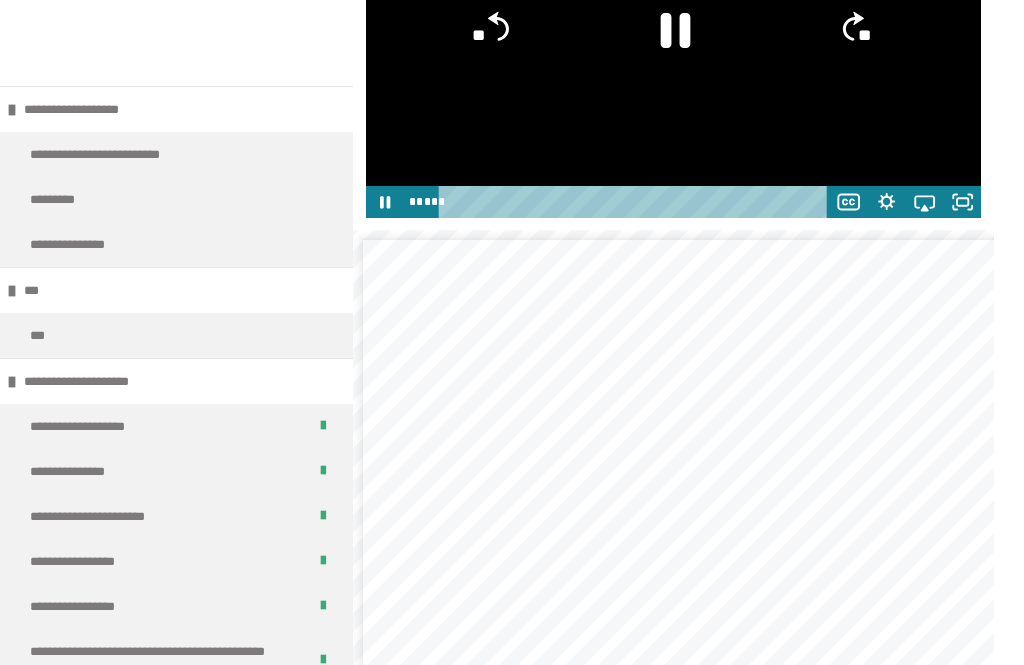 click 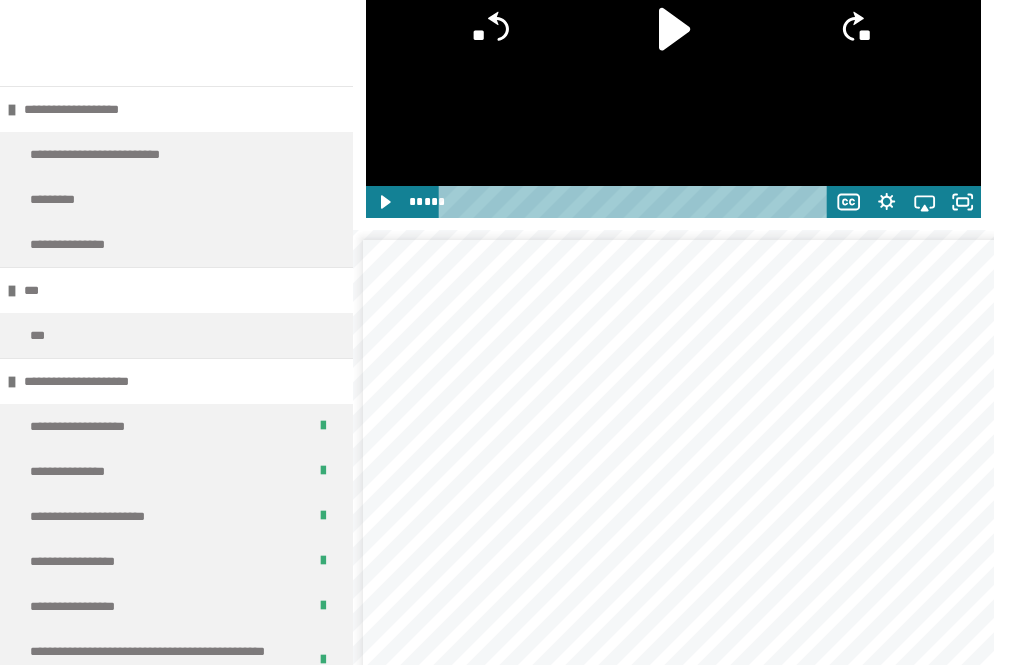 click 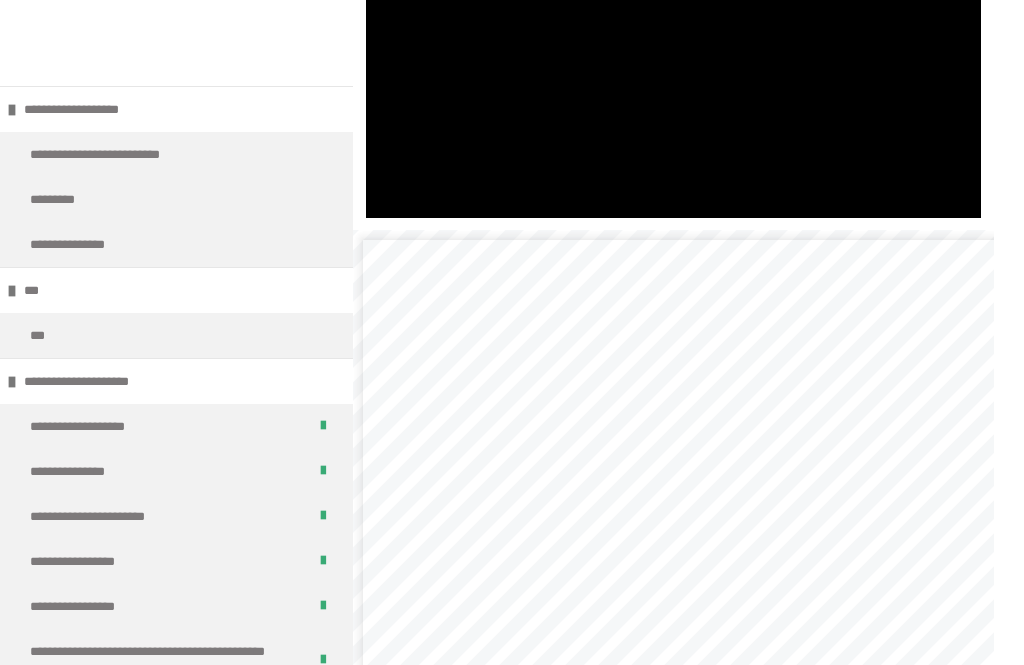 click at bounding box center [673, 44] 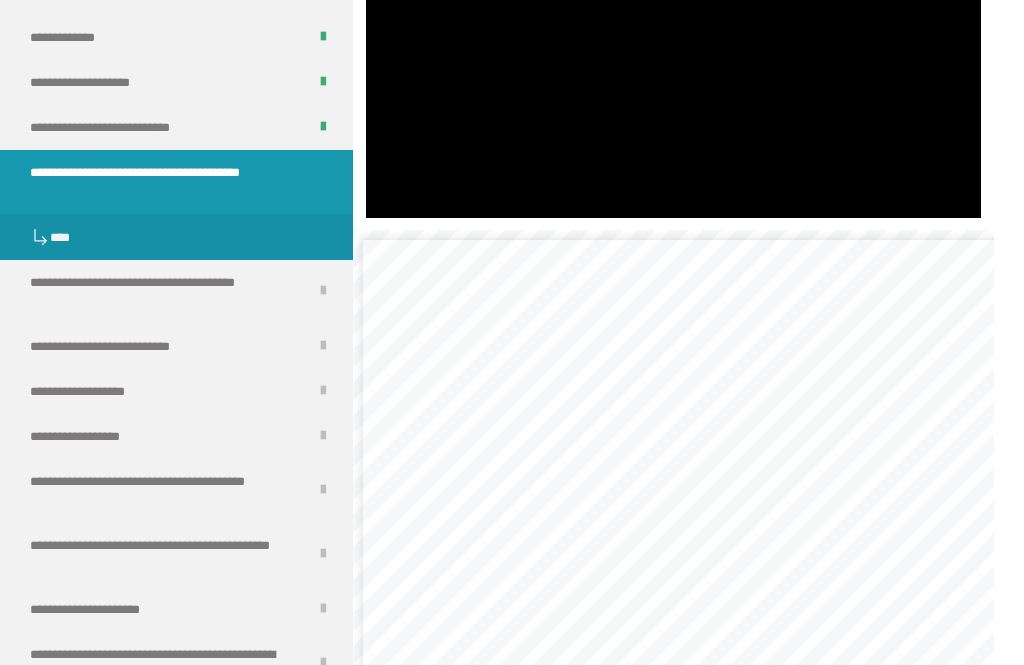 scroll, scrollTop: 2169, scrollLeft: 0, axis: vertical 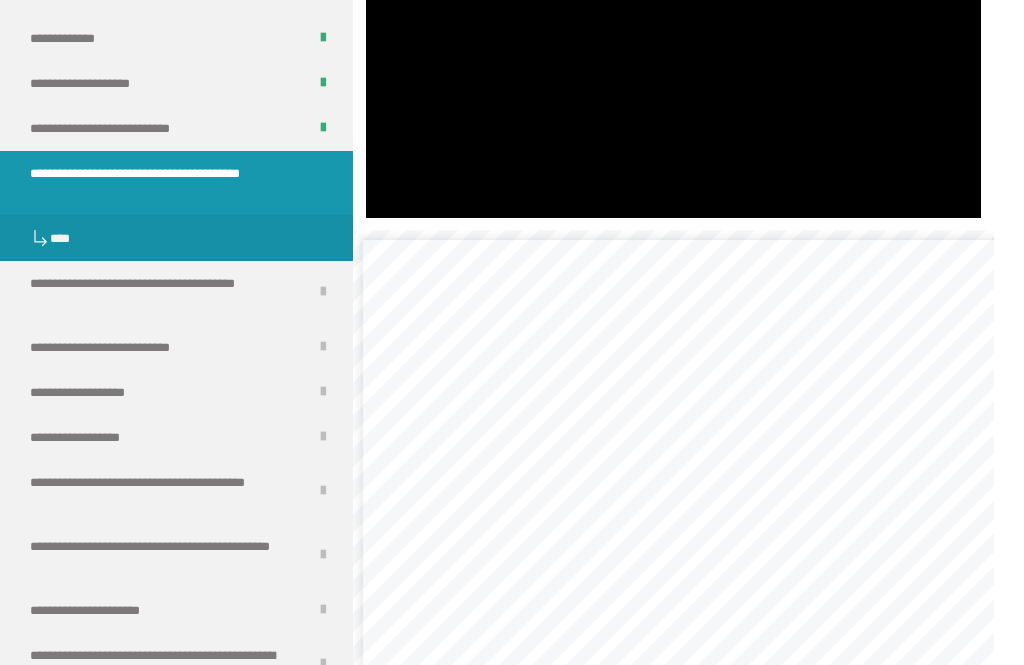 click at bounding box center (673, 44) 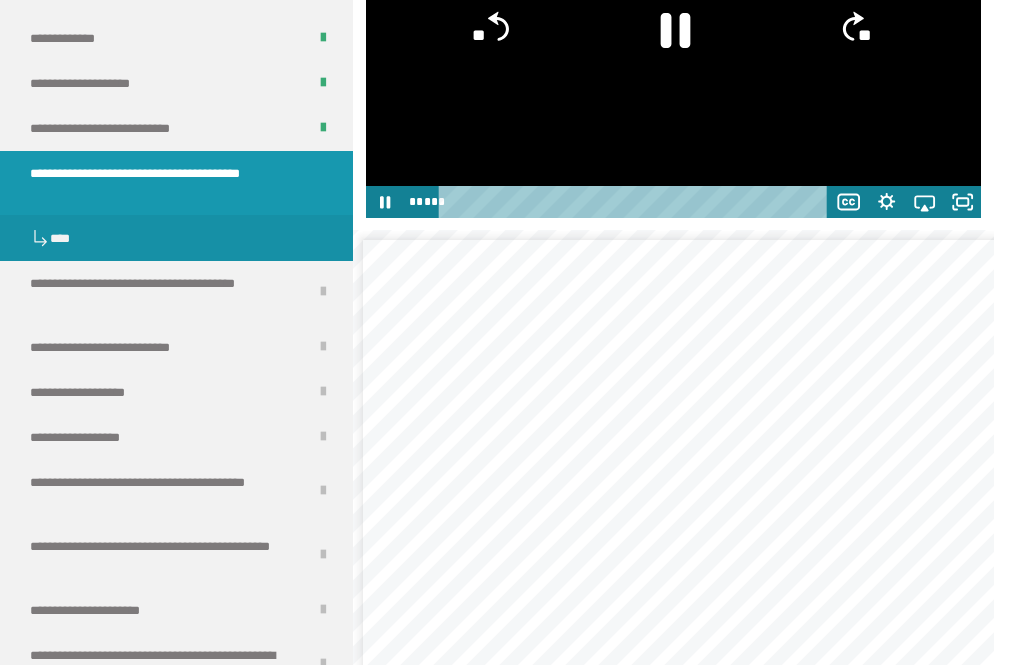 click 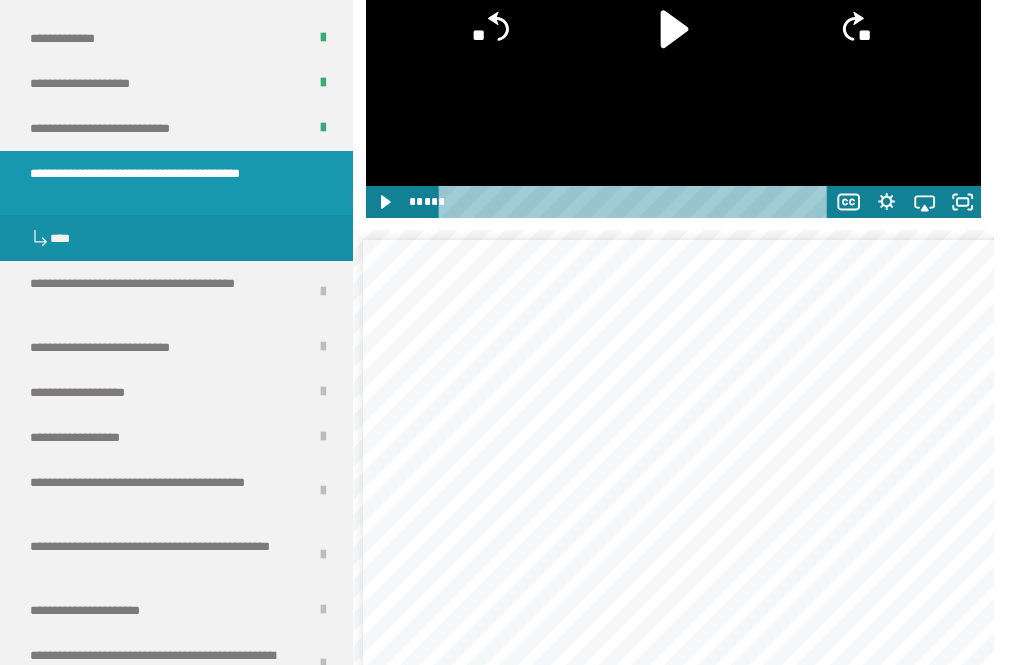 click 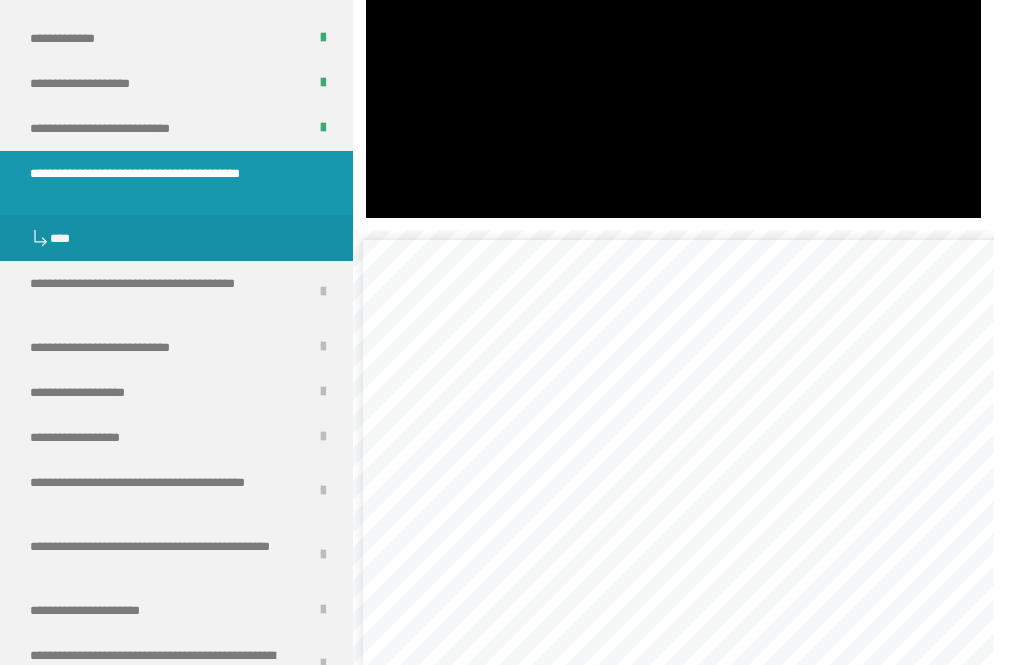 click at bounding box center (673, 44) 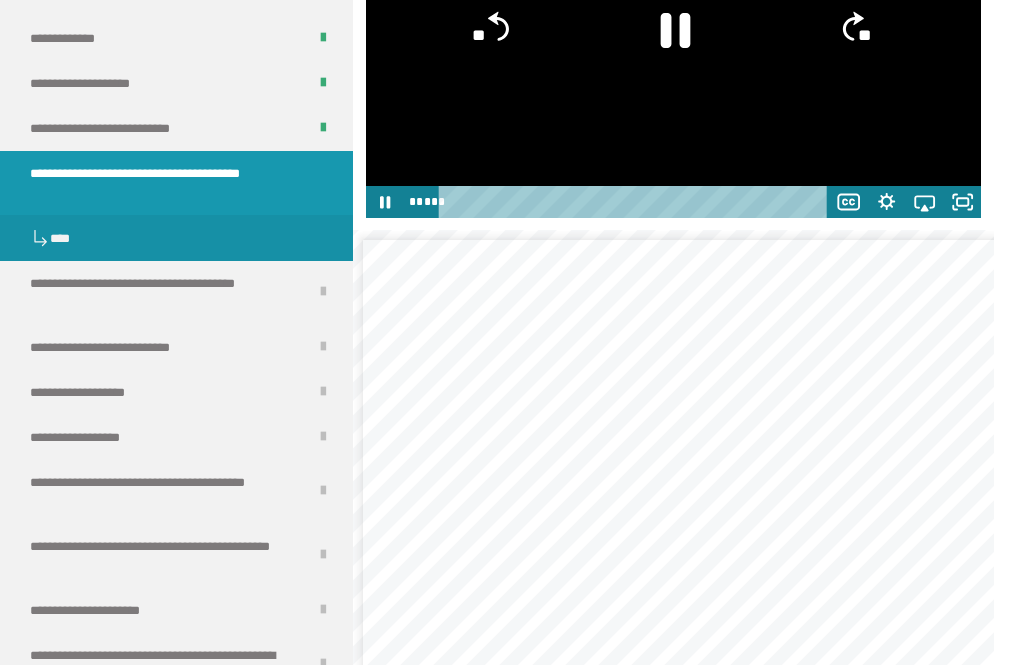 click on "**" 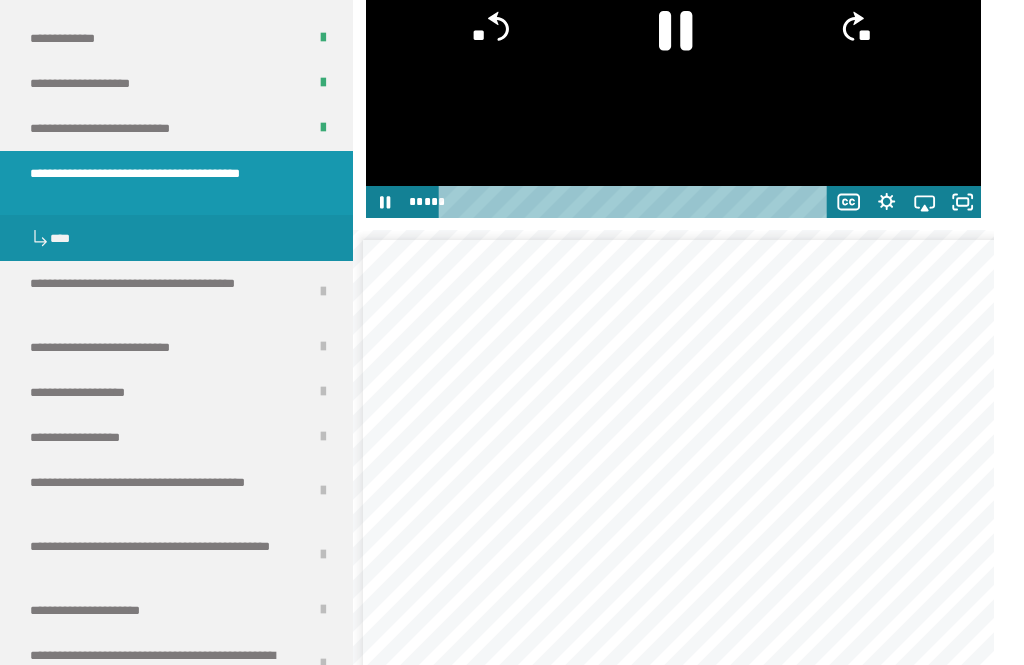 click 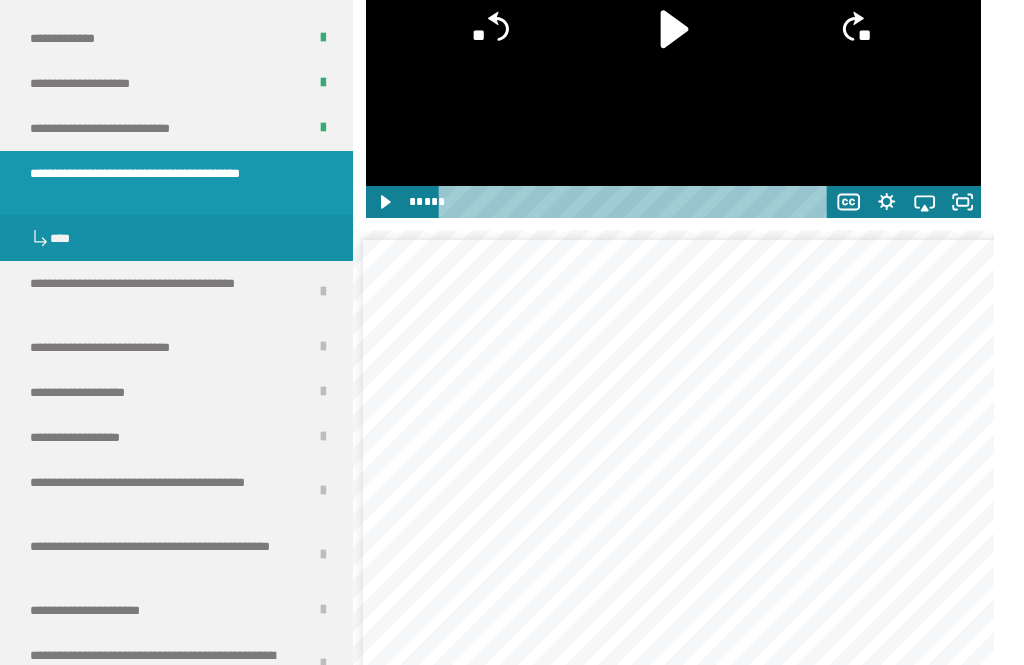click 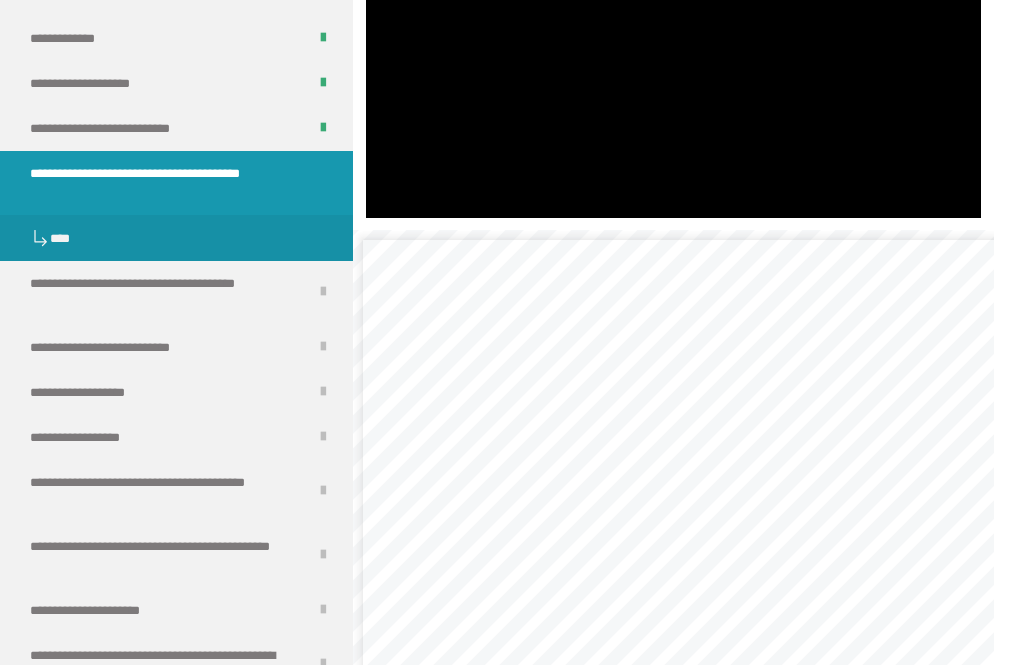 click at bounding box center (673, 44) 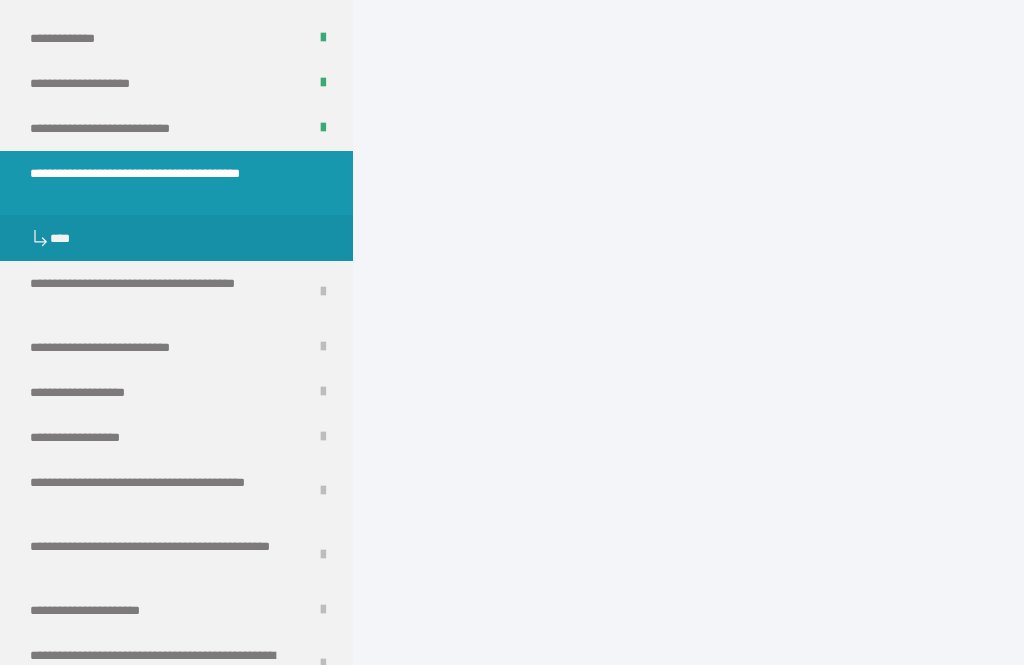 scroll, scrollTop: 7272, scrollLeft: 0, axis: vertical 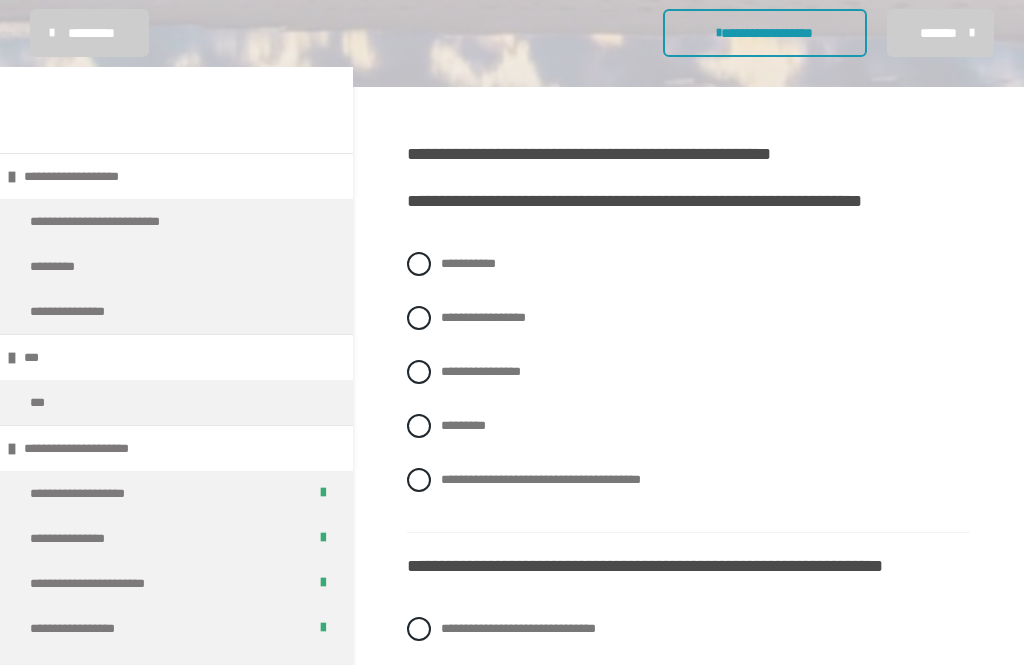 click on "**********" at bounding box center [481, 372] 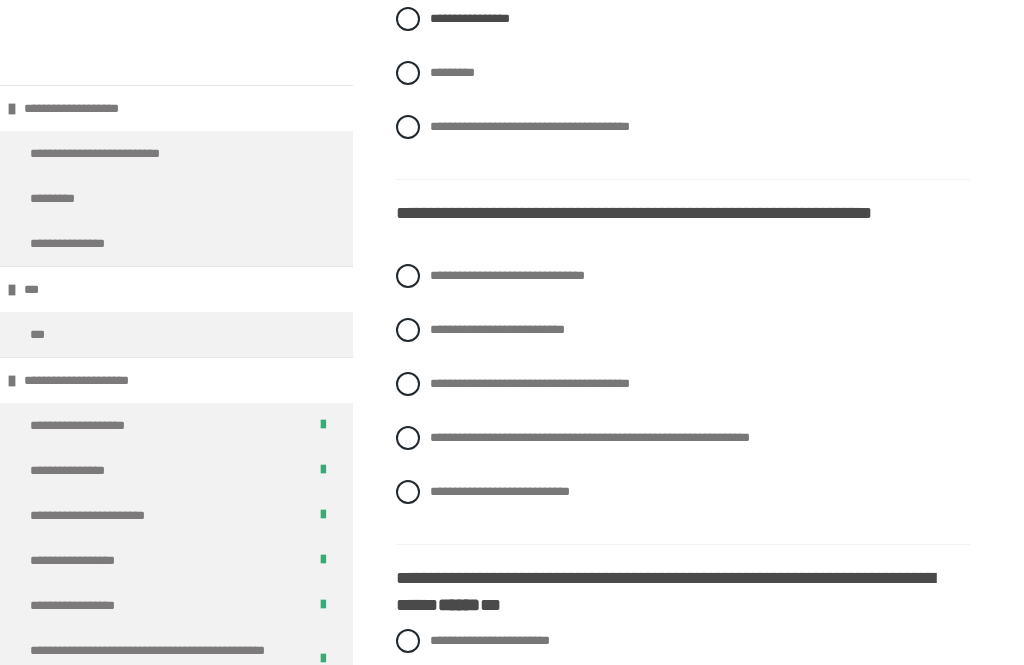 scroll, scrollTop: 778, scrollLeft: 0, axis: vertical 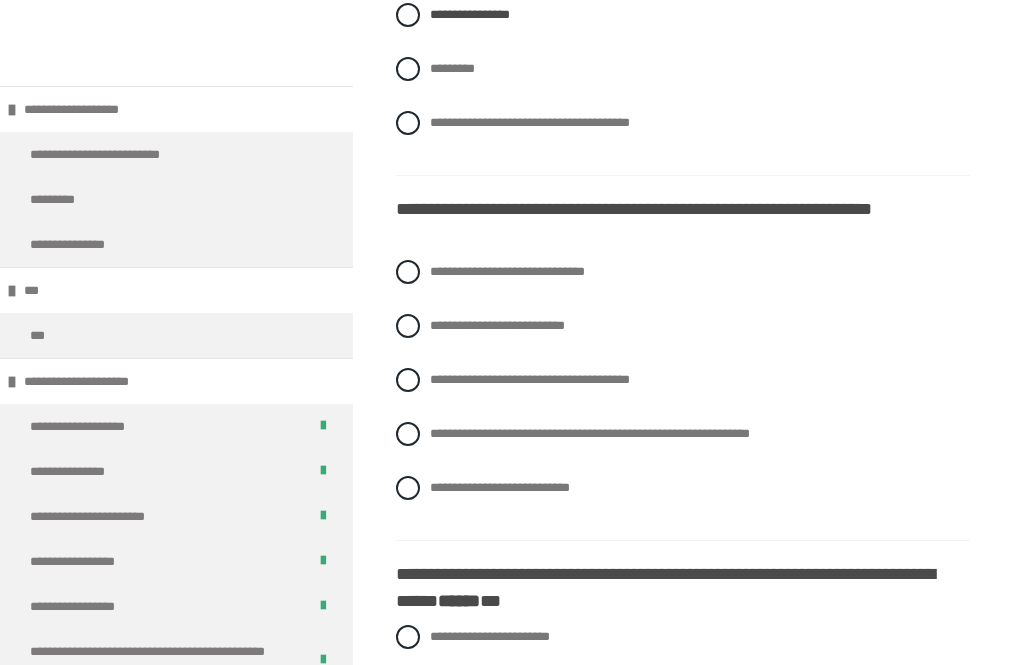 click on "**********" at bounding box center [500, 487] 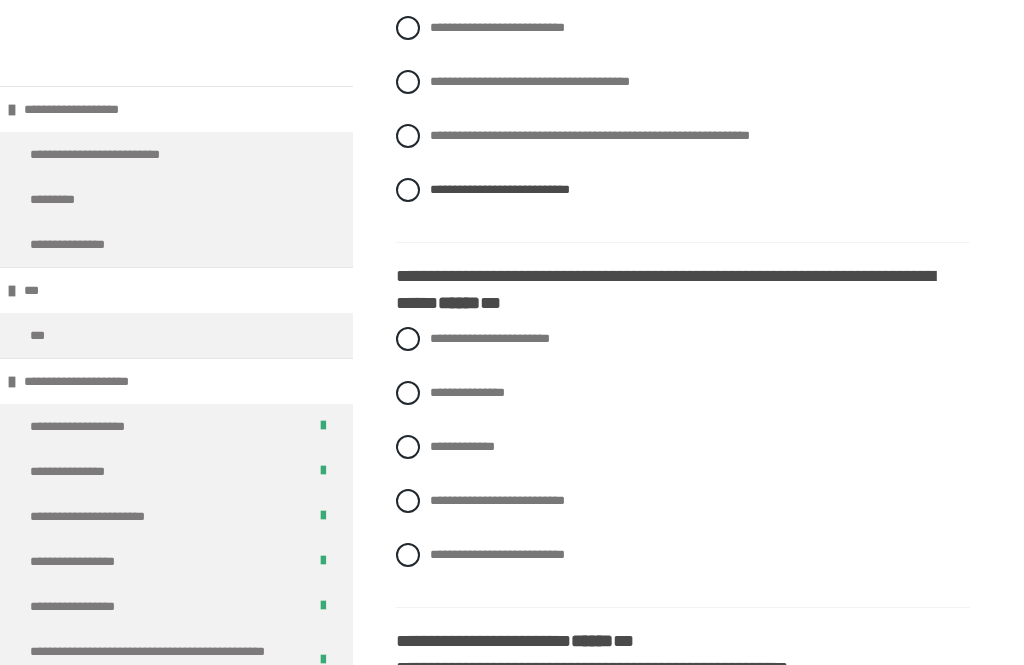 scroll, scrollTop: 1078, scrollLeft: 0, axis: vertical 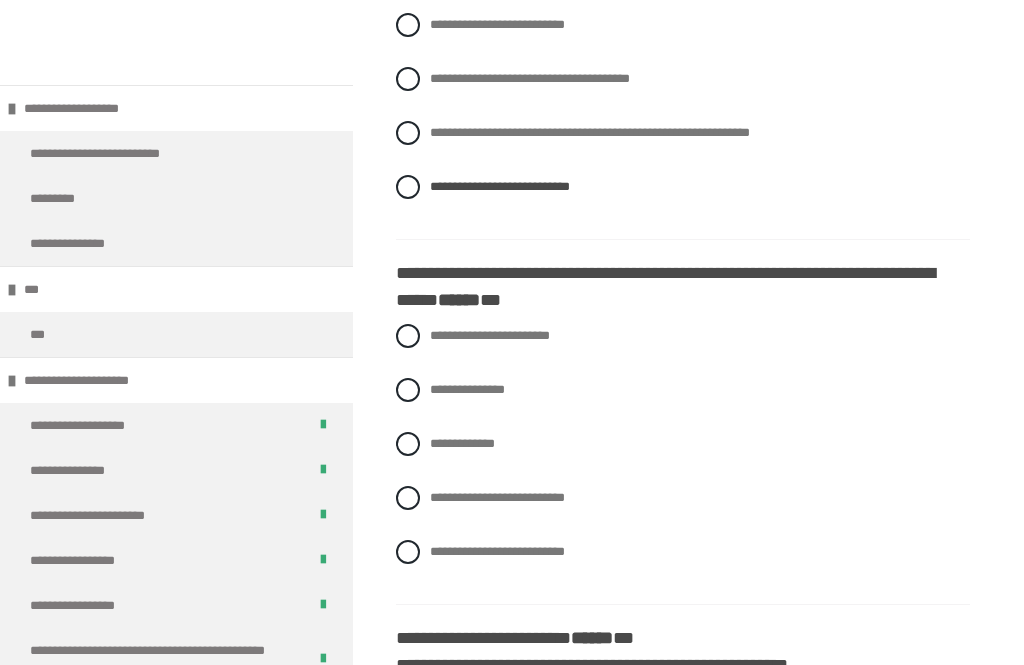 click on "**********" at bounding box center (462, 444) 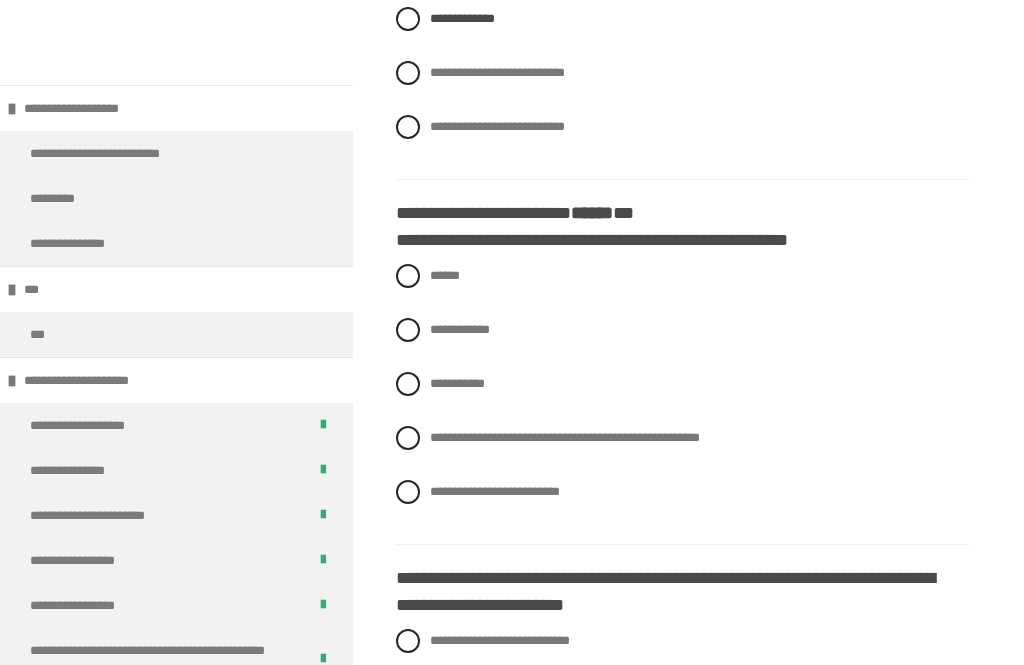 scroll, scrollTop: 1504, scrollLeft: 0, axis: vertical 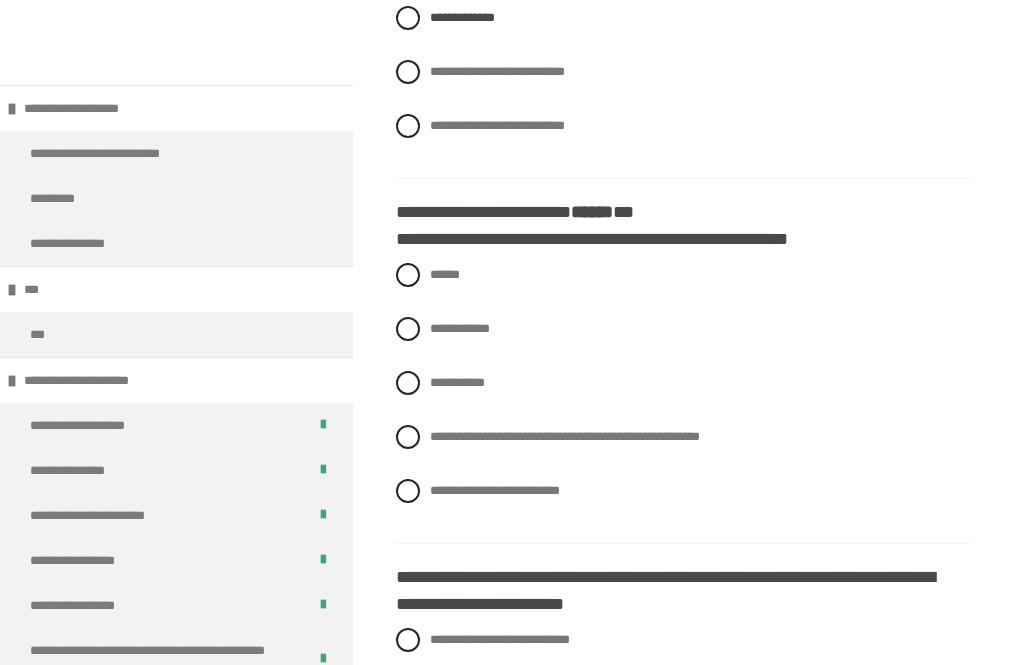 click on "**********" at bounding box center [683, 492] 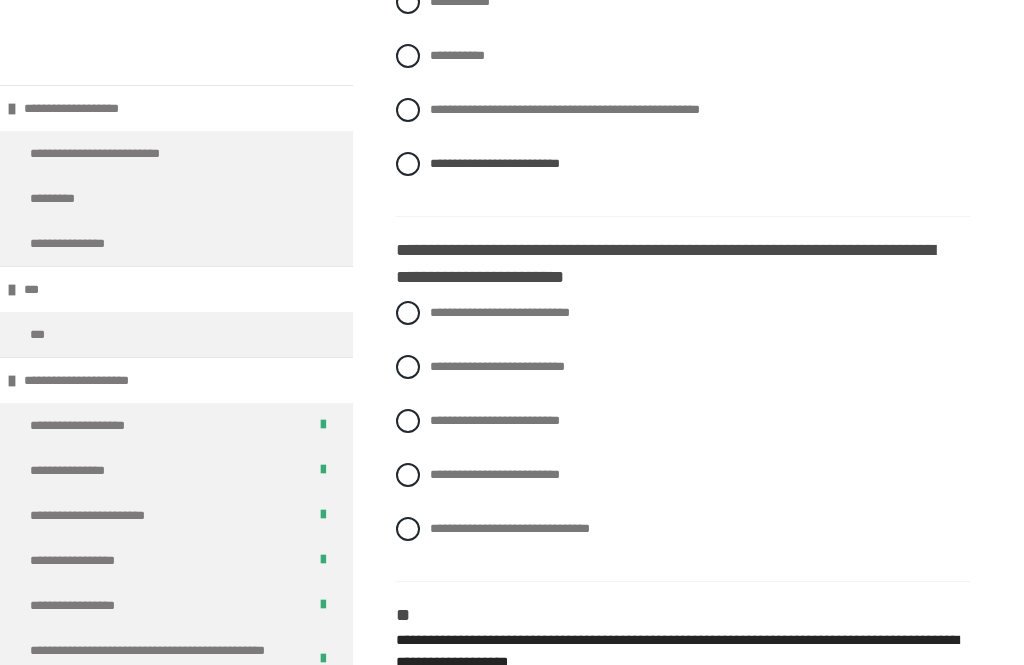 scroll, scrollTop: 1847, scrollLeft: 0, axis: vertical 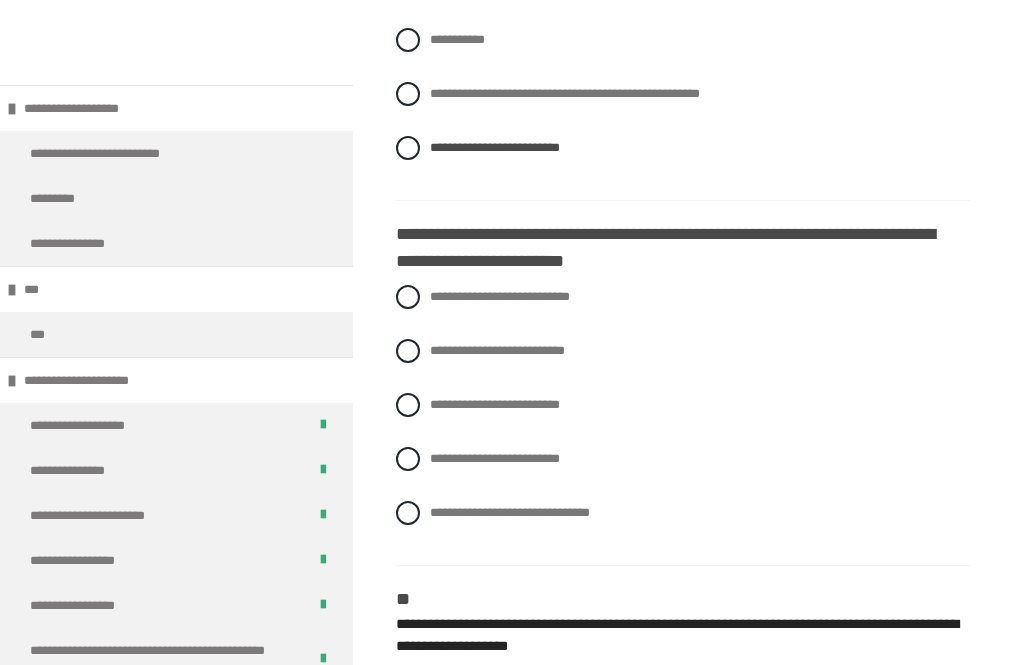 click on "**********" at bounding box center (683, 514) 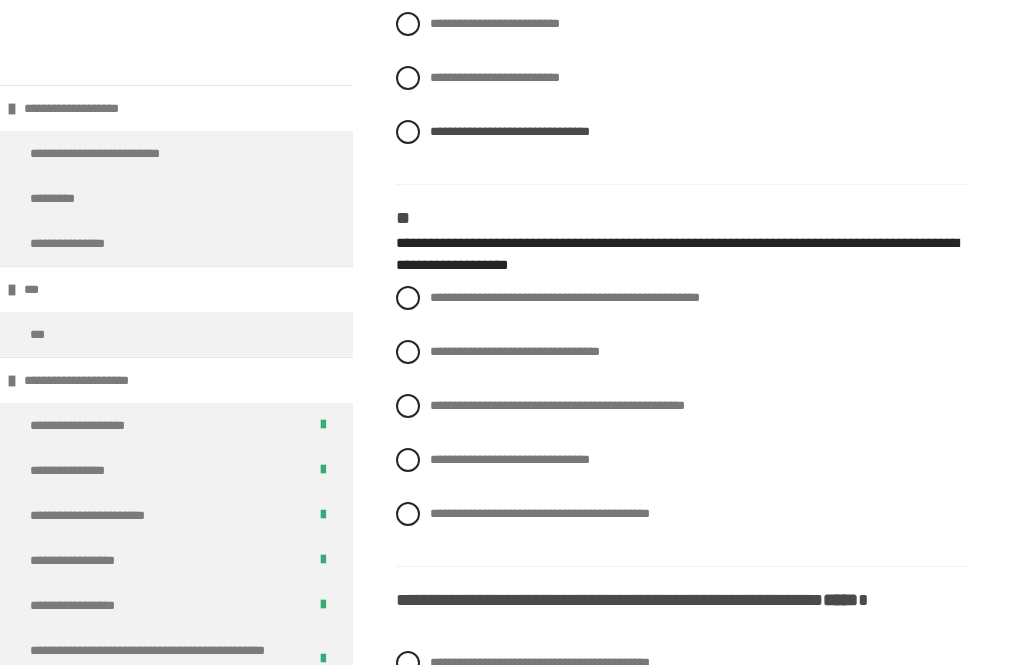 scroll, scrollTop: 2238, scrollLeft: 0, axis: vertical 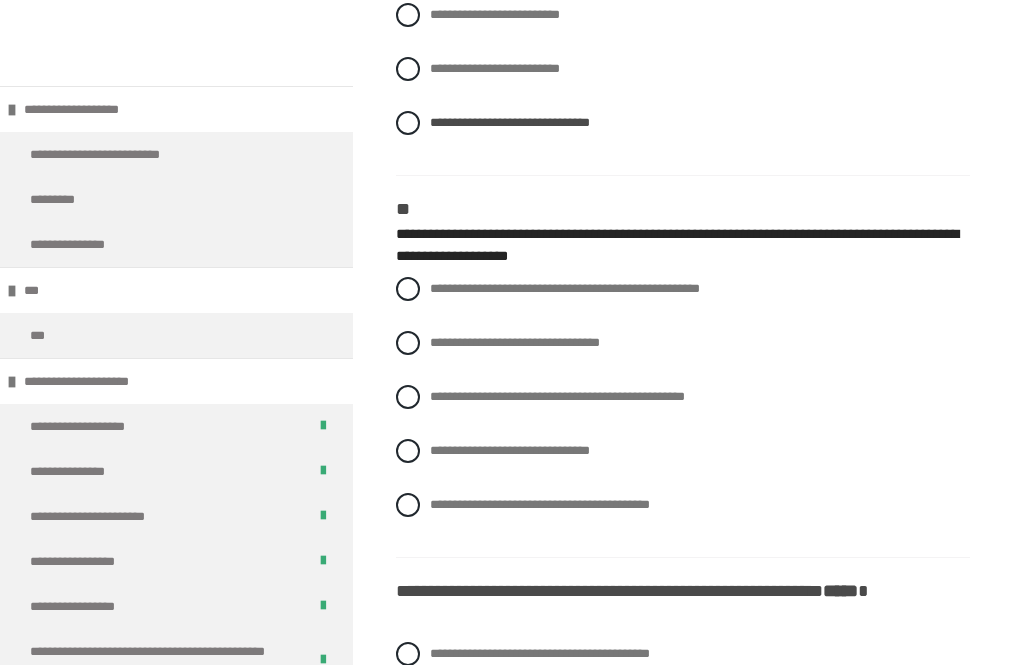 click on "**********" at bounding box center [557, 396] 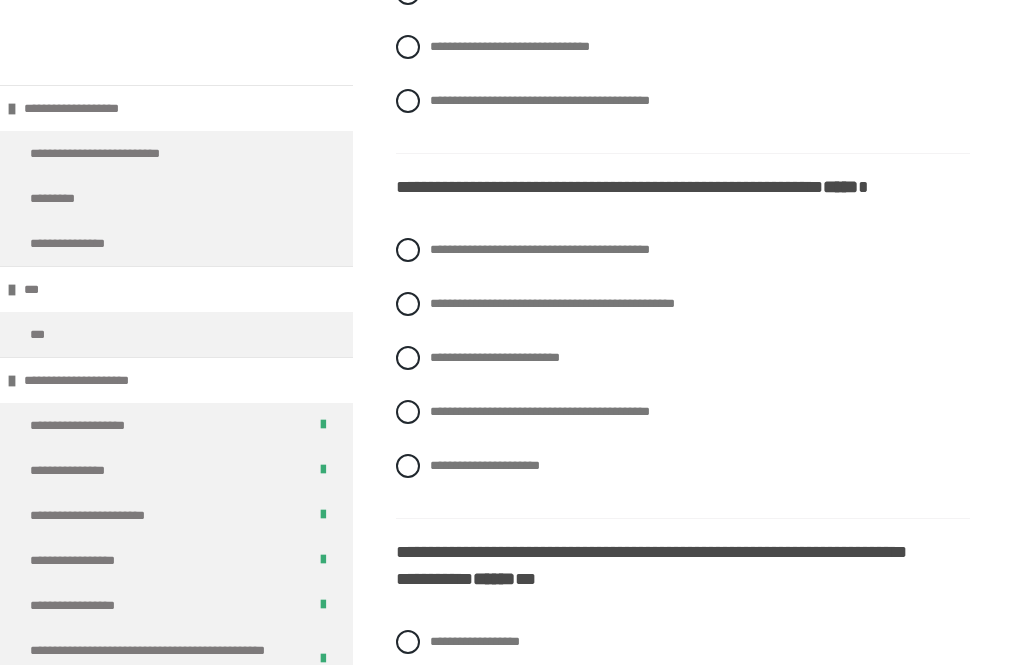 scroll, scrollTop: 2666, scrollLeft: 0, axis: vertical 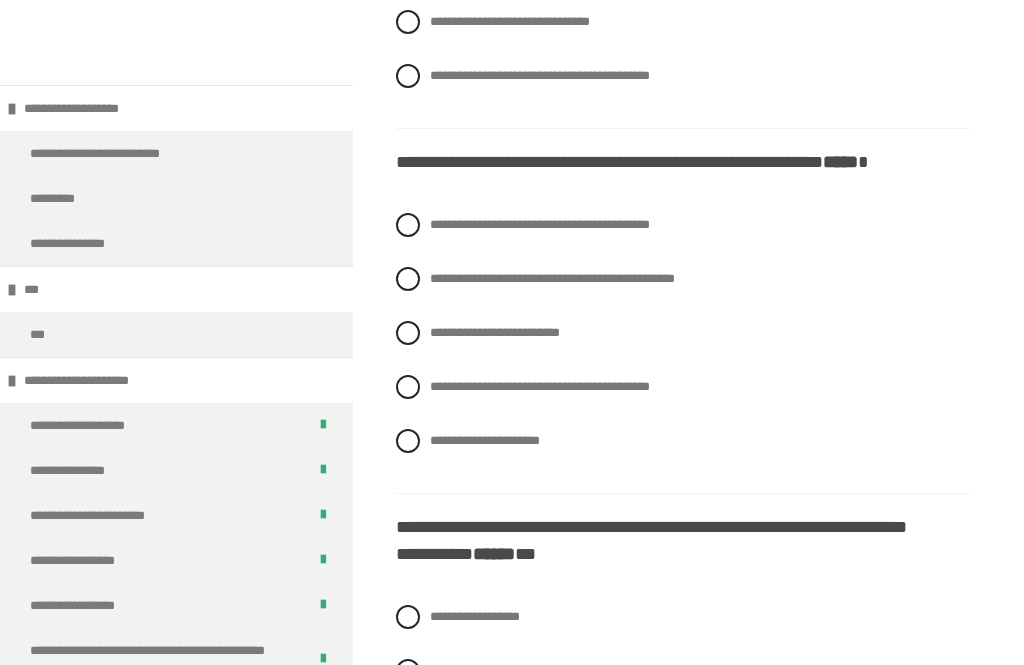 click on "**********" at bounding box center [540, 387] 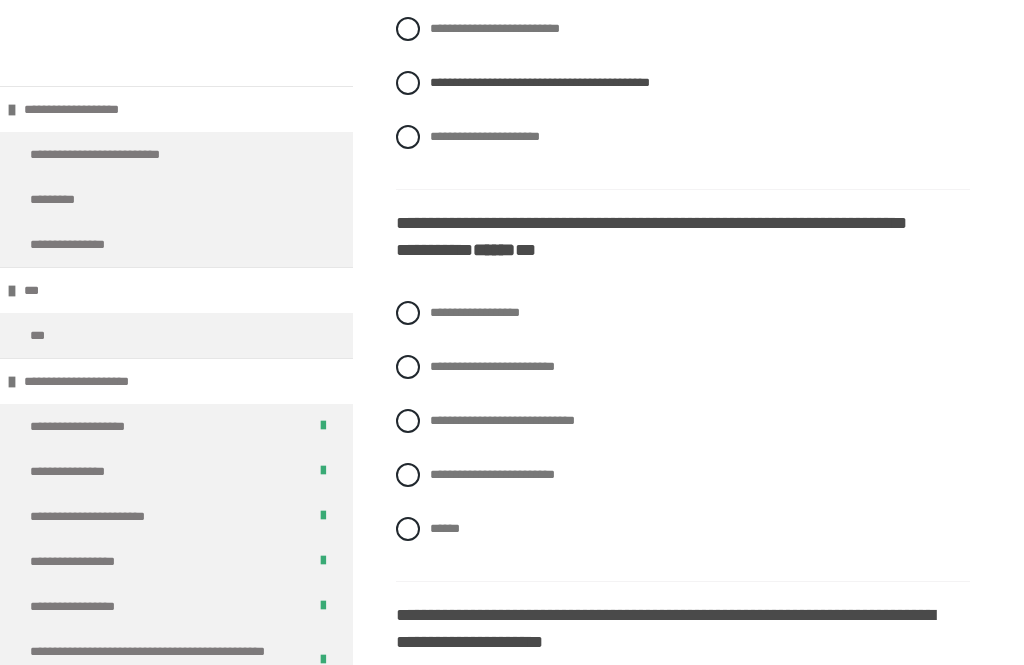 scroll, scrollTop: 2976, scrollLeft: 0, axis: vertical 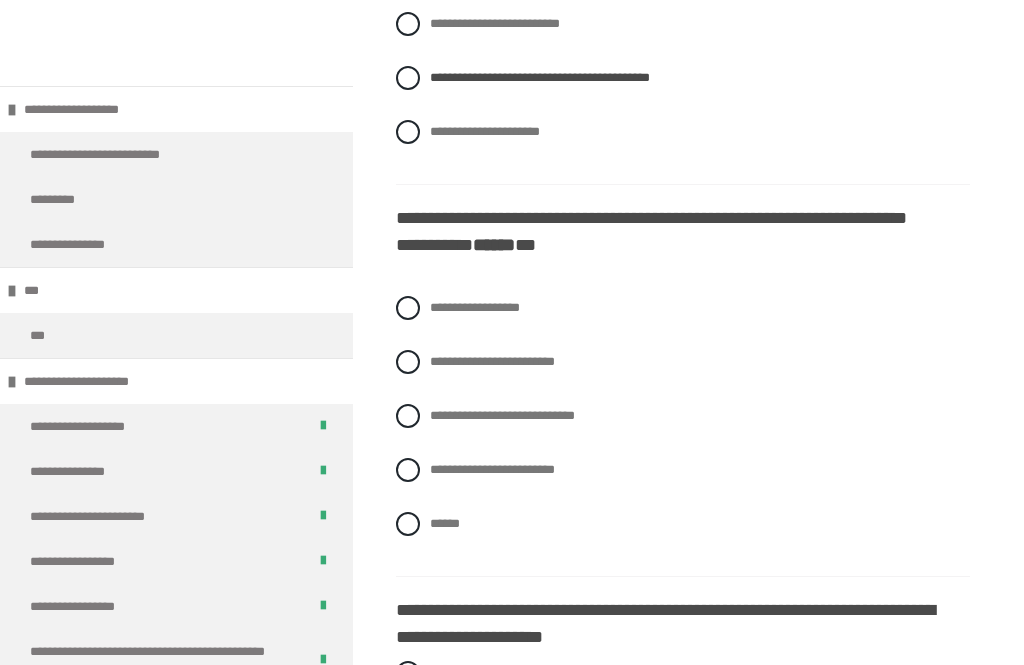 click on "**********" at bounding box center (502, 415) 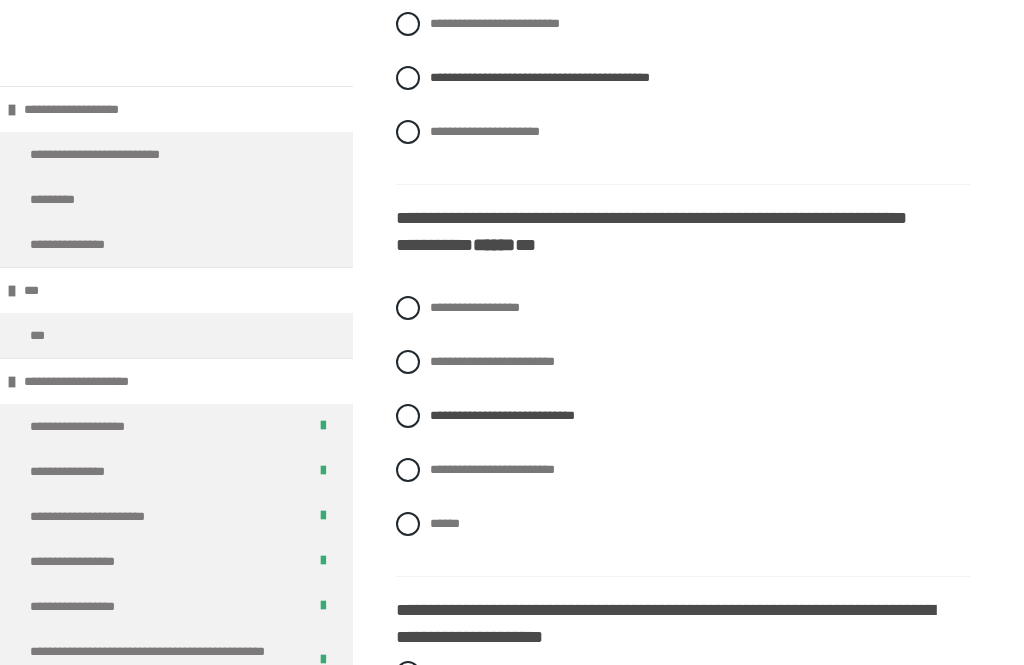 click on "**********" at bounding box center (683, 308) 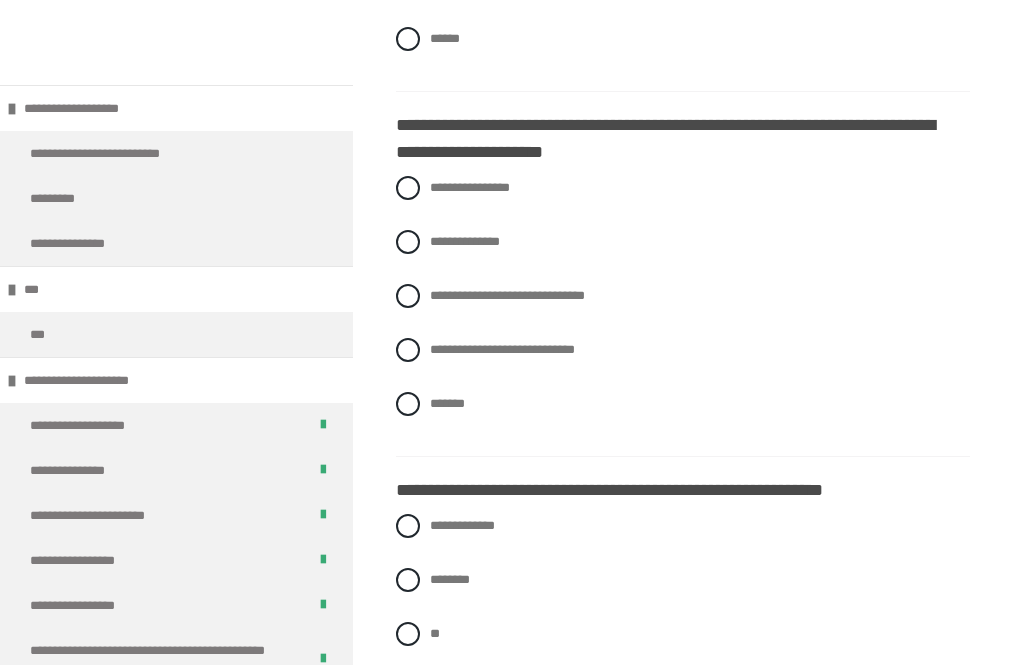 scroll, scrollTop: 3463, scrollLeft: 0, axis: vertical 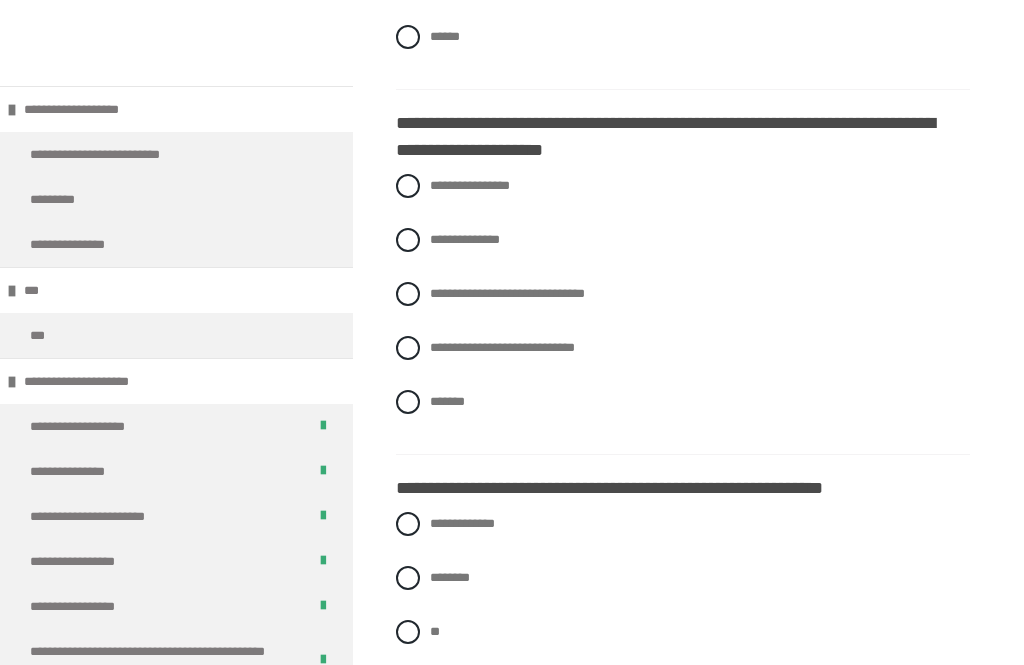 click on "**********" at bounding box center (683, 348) 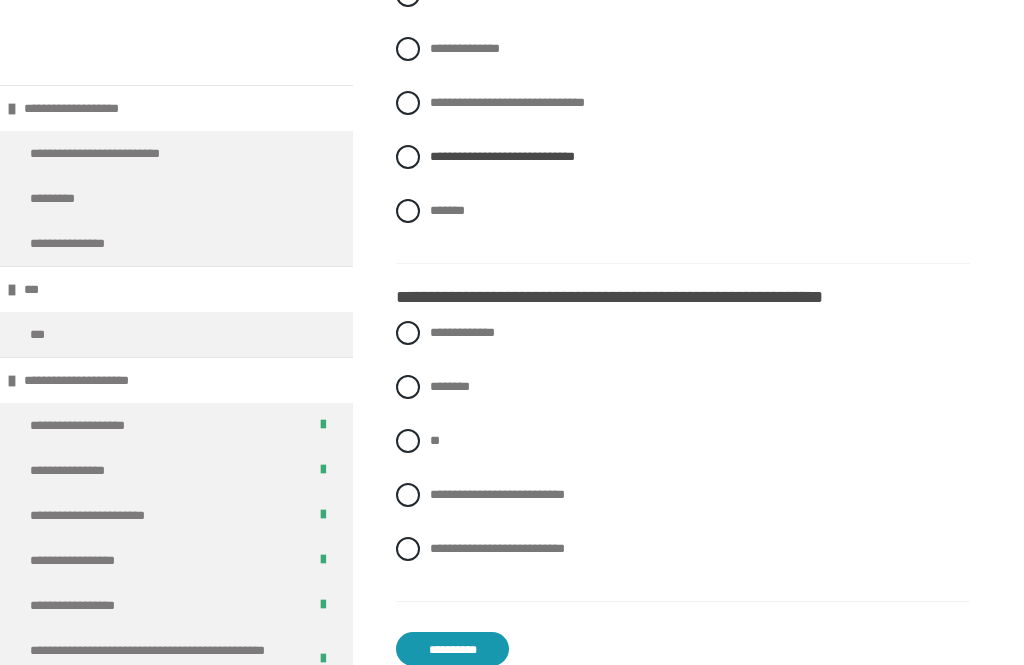 click on "*******" at bounding box center [447, 211] 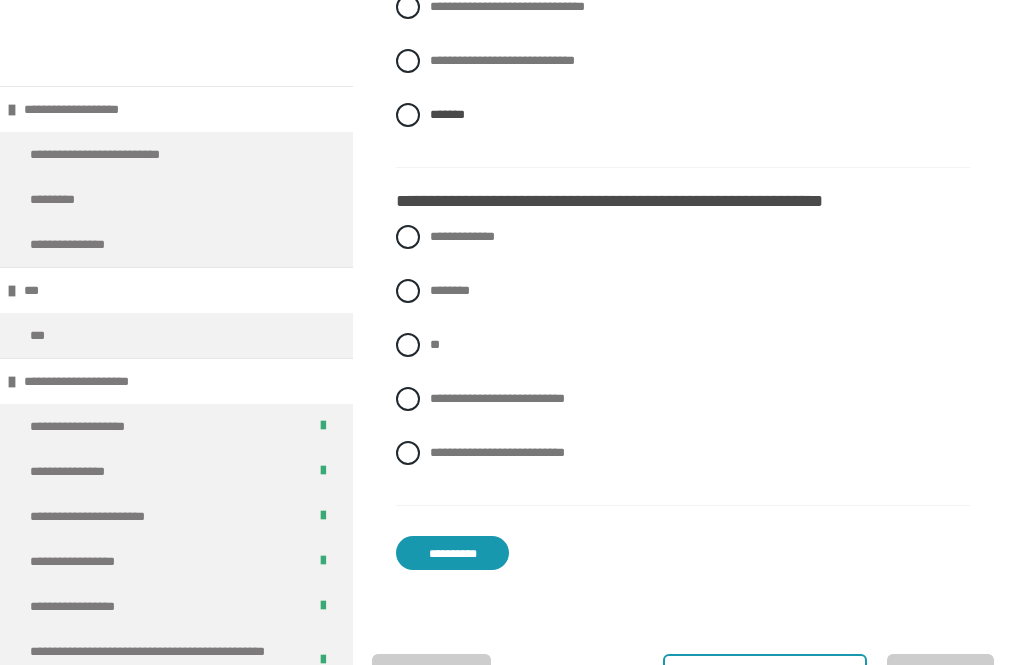 scroll, scrollTop: 3755, scrollLeft: 0, axis: vertical 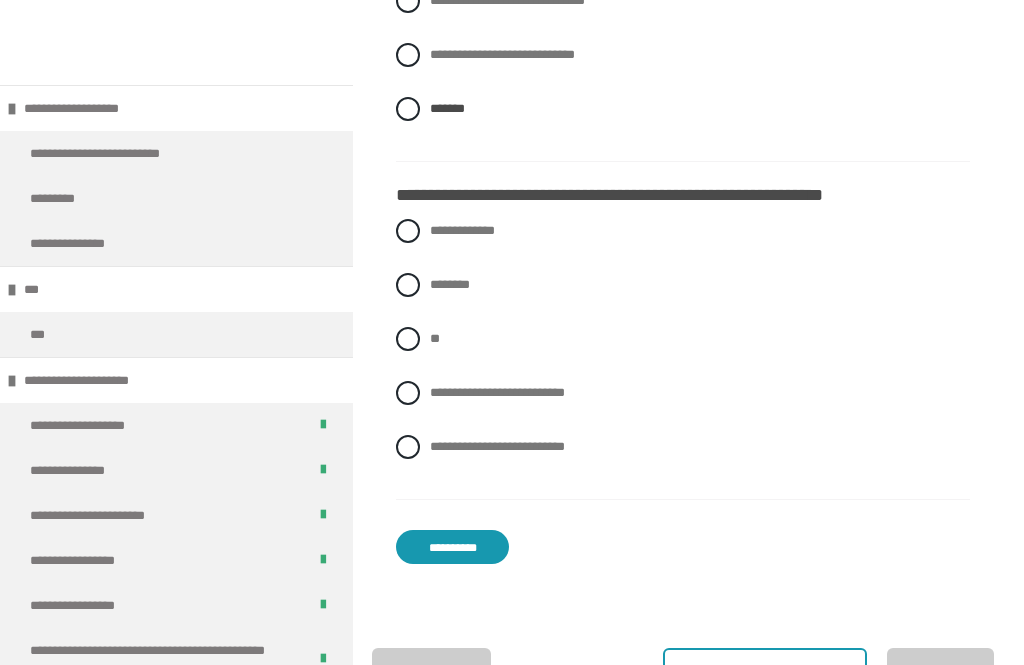 click on "**********" at bounding box center (497, 393) 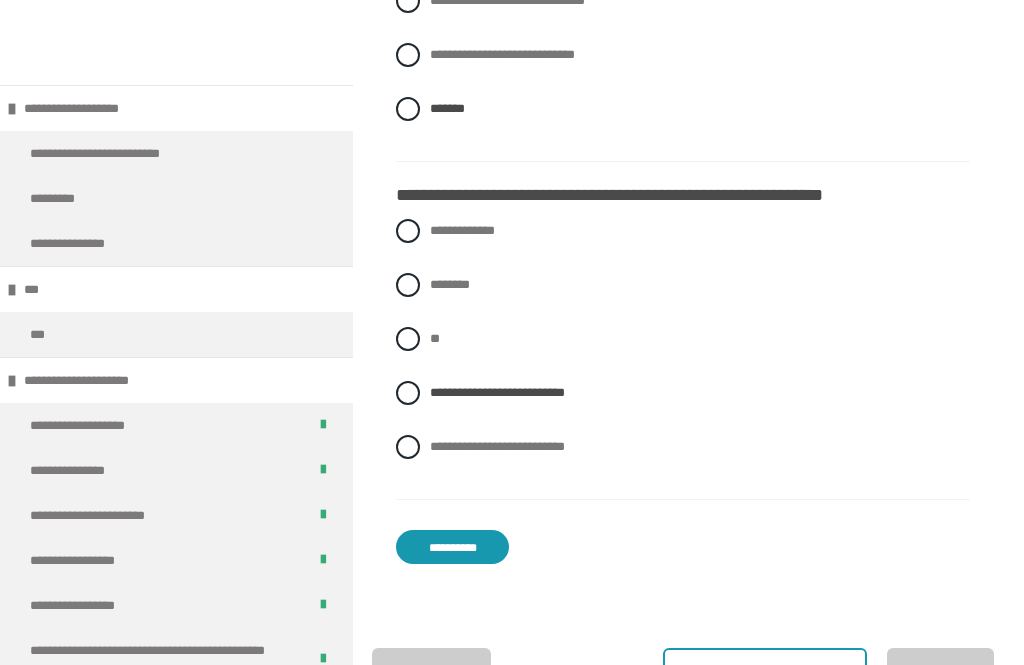 scroll, scrollTop: 3756, scrollLeft: 0, axis: vertical 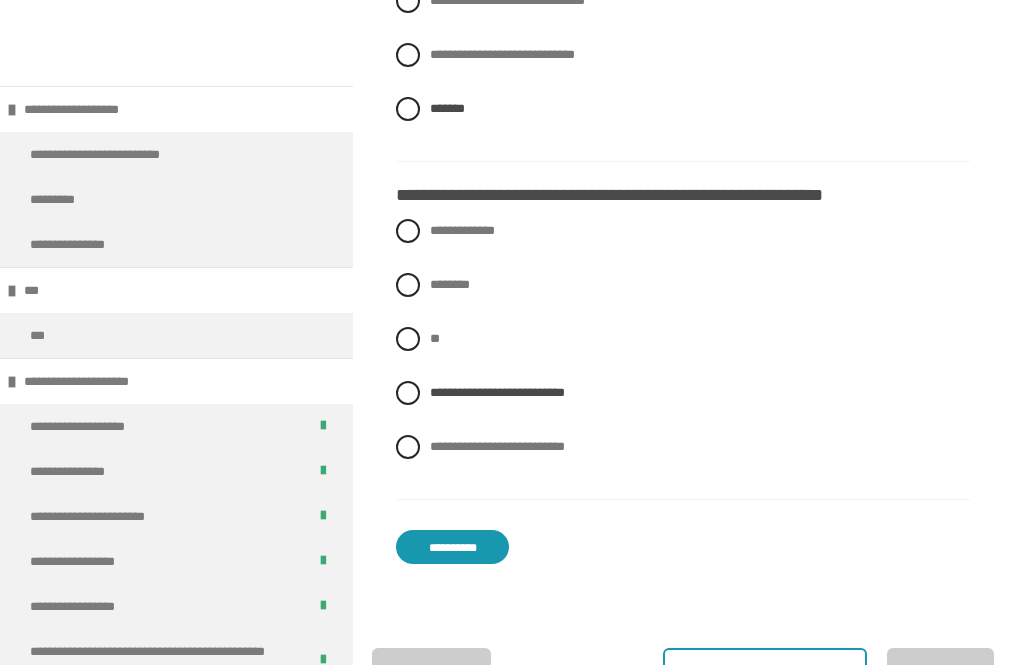 click on "**********" at bounding box center (452, 547) 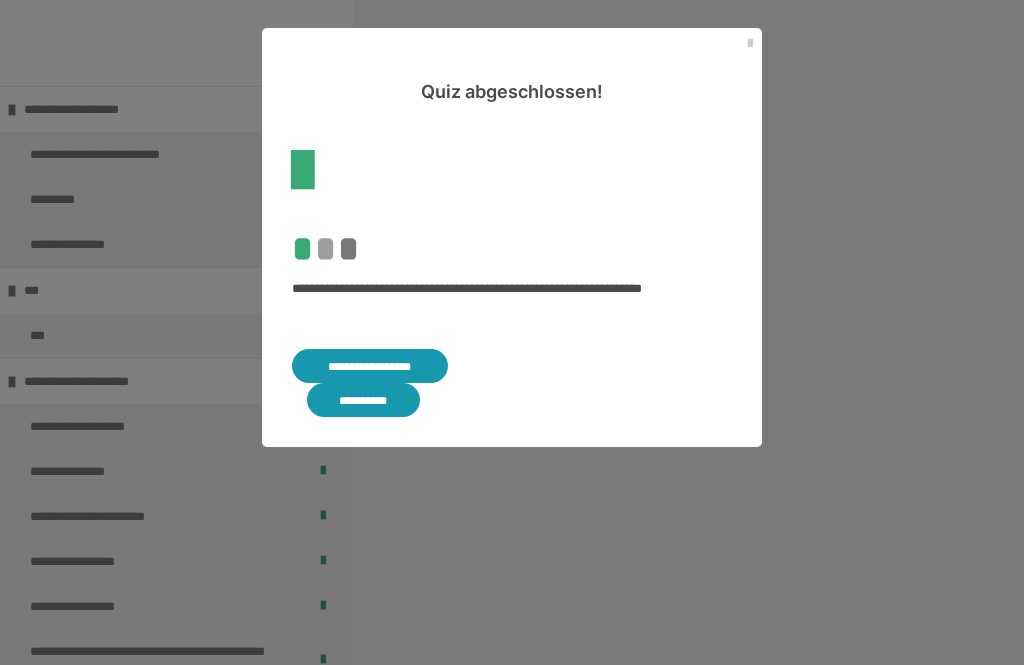 scroll, scrollTop: 775, scrollLeft: 0, axis: vertical 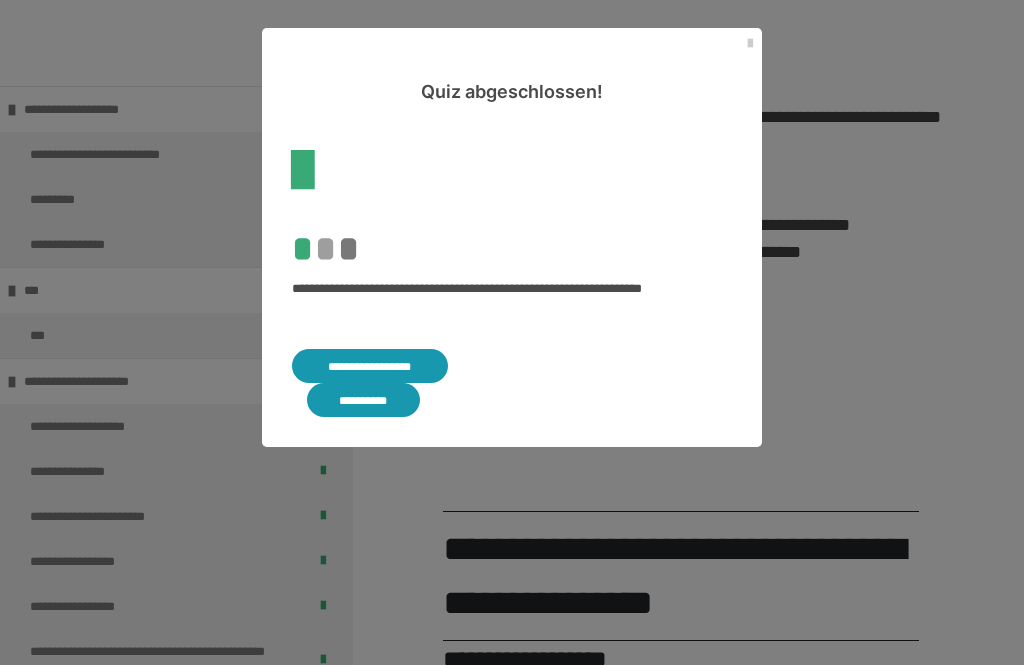 click at bounding box center (750, 44) 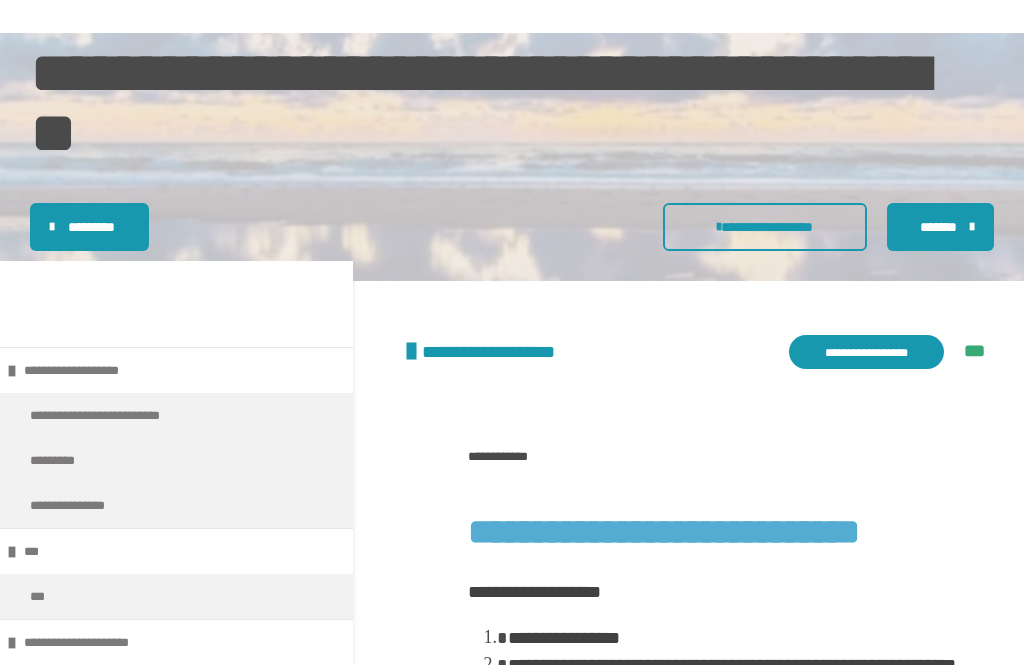 scroll, scrollTop: 225, scrollLeft: 0, axis: vertical 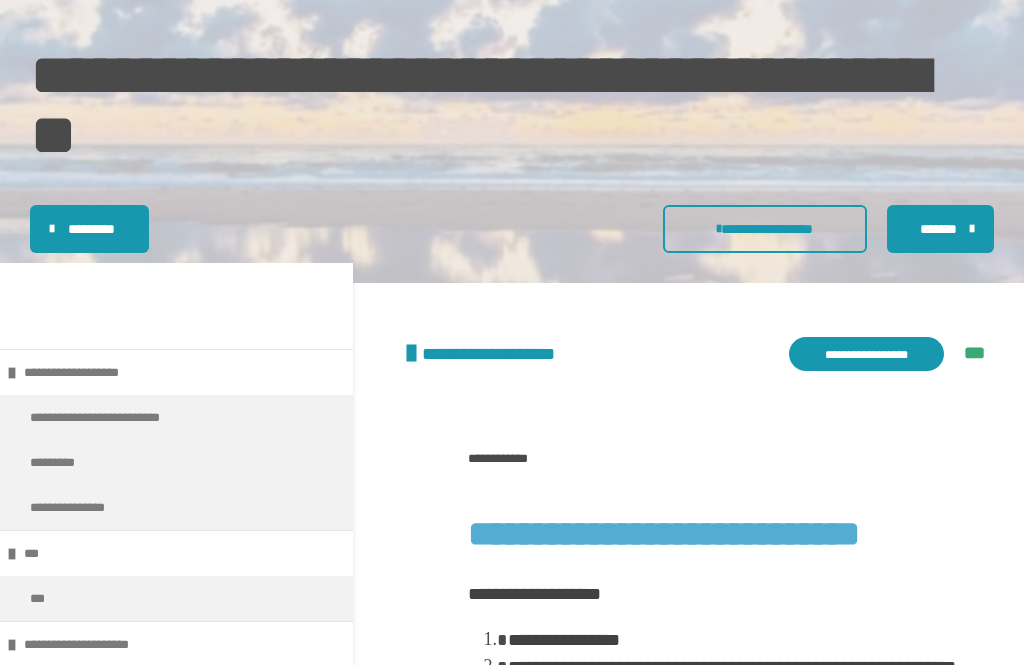 click at bounding box center (972, 229) 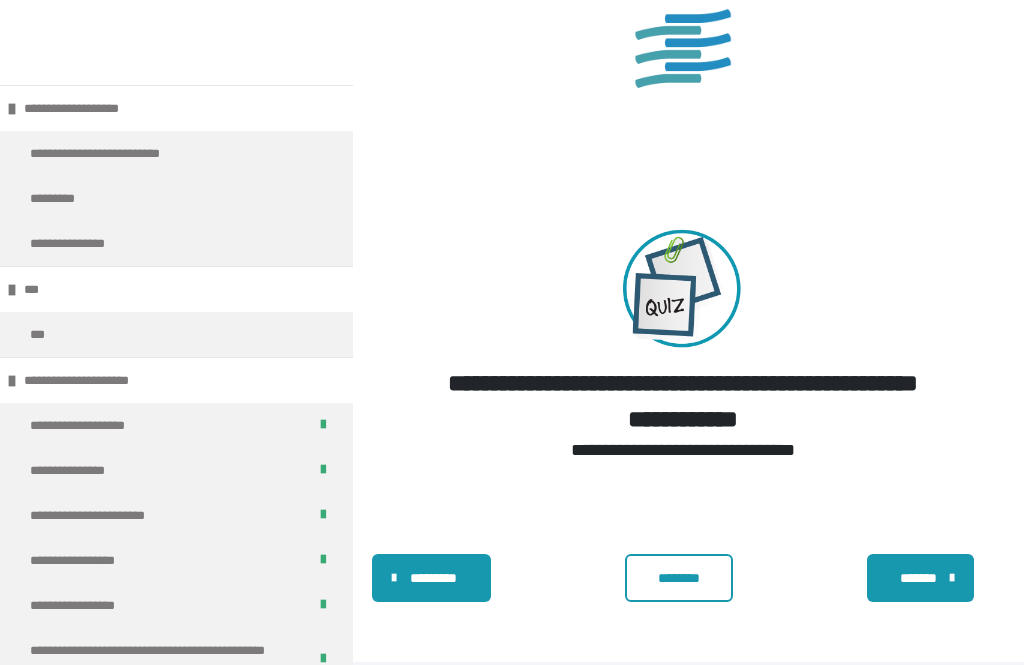 scroll, scrollTop: 4112, scrollLeft: 0, axis: vertical 